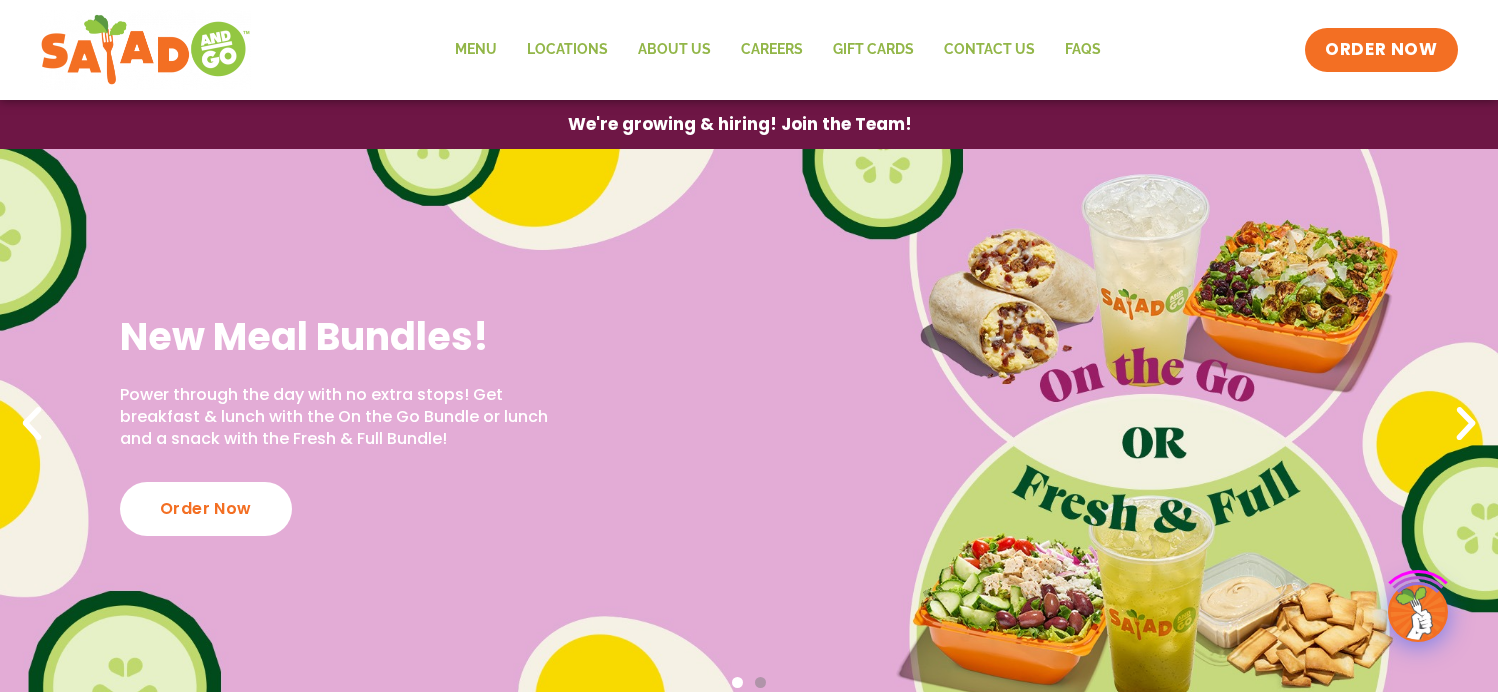 scroll, scrollTop: 0, scrollLeft: 0, axis: both 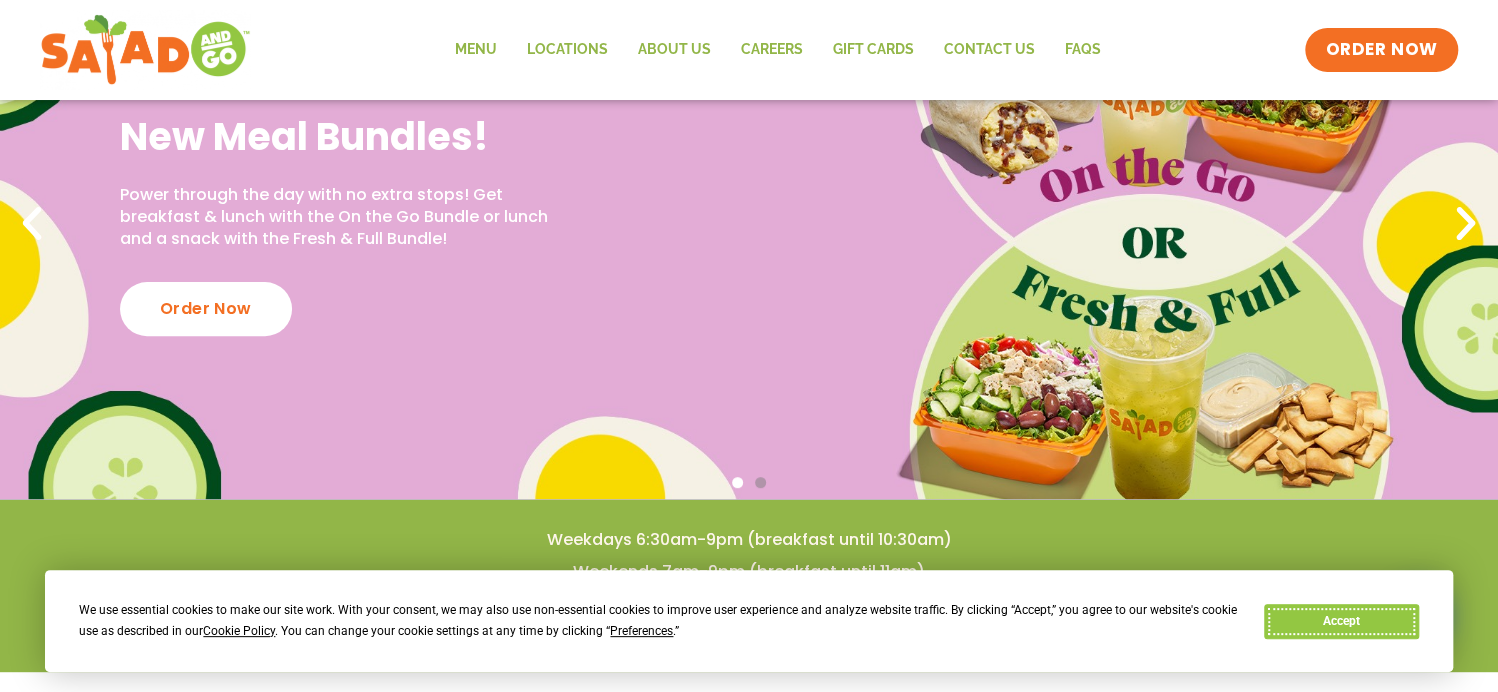 click on "Accept" at bounding box center (1341, 621) 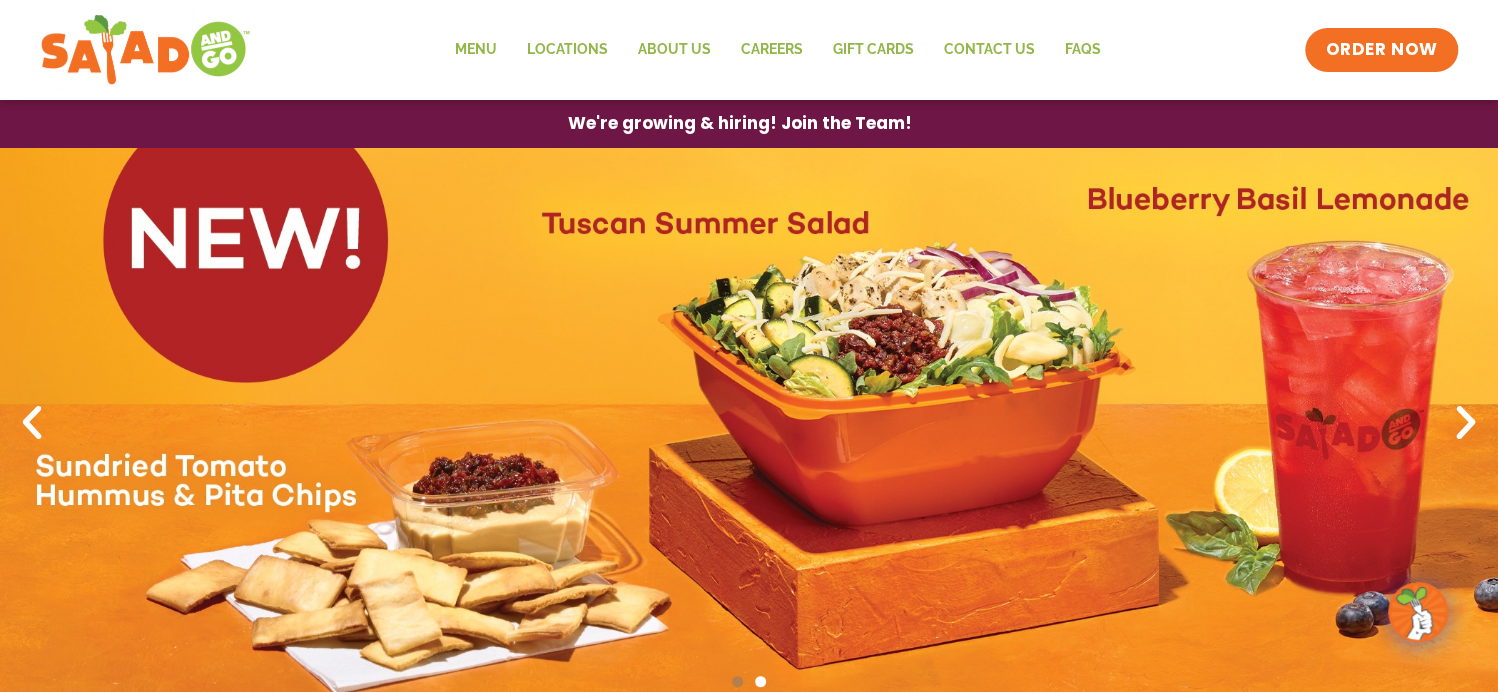 scroll, scrollTop: 0, scrollLeft: 0, axis: both 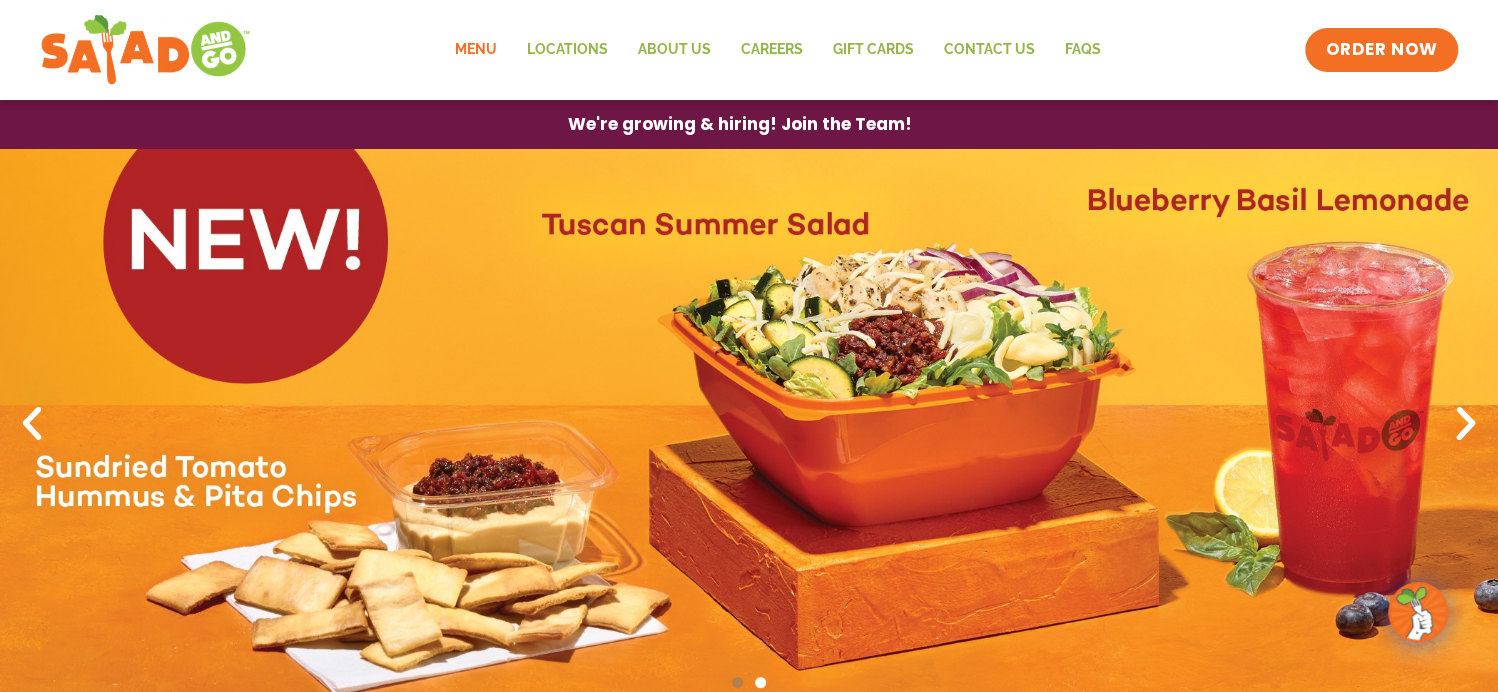 click on "Menu" 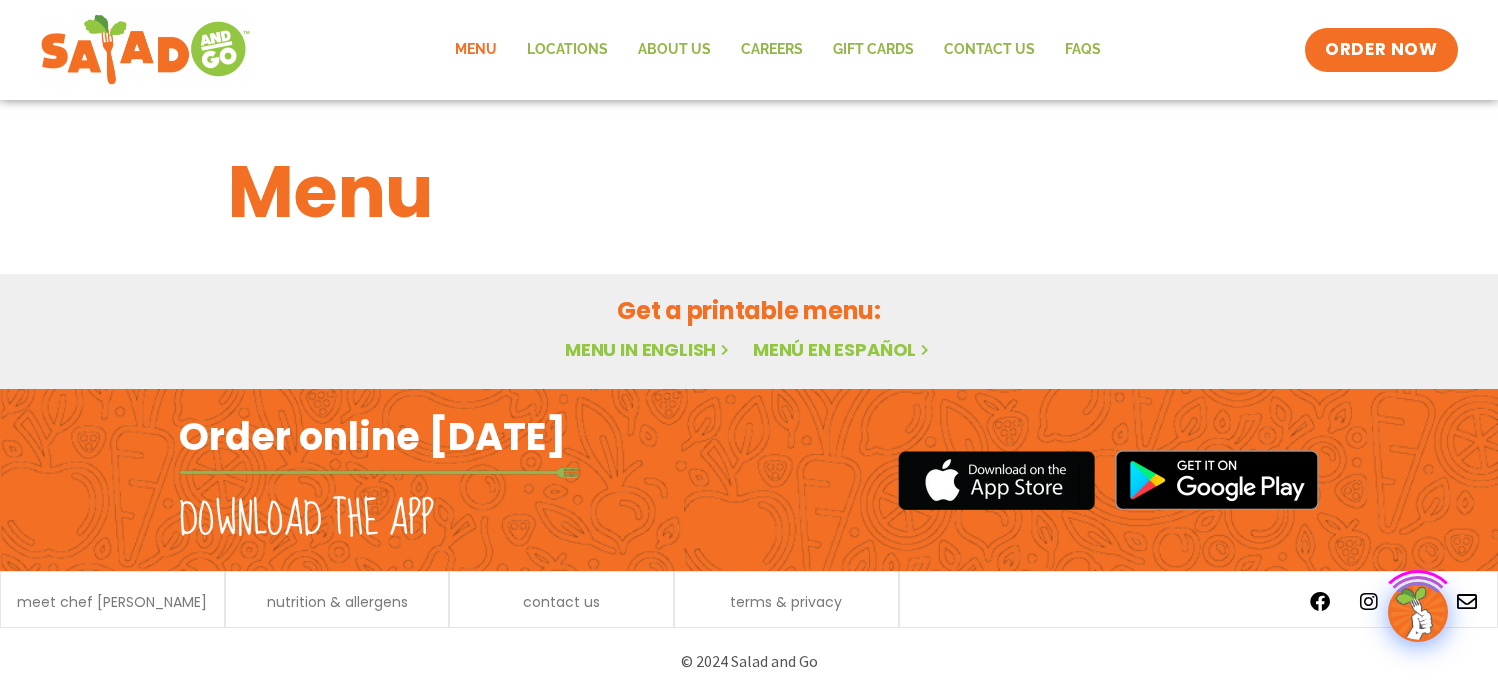 scroll, scrollTop: 0, scrollLeft: 0, axis: both 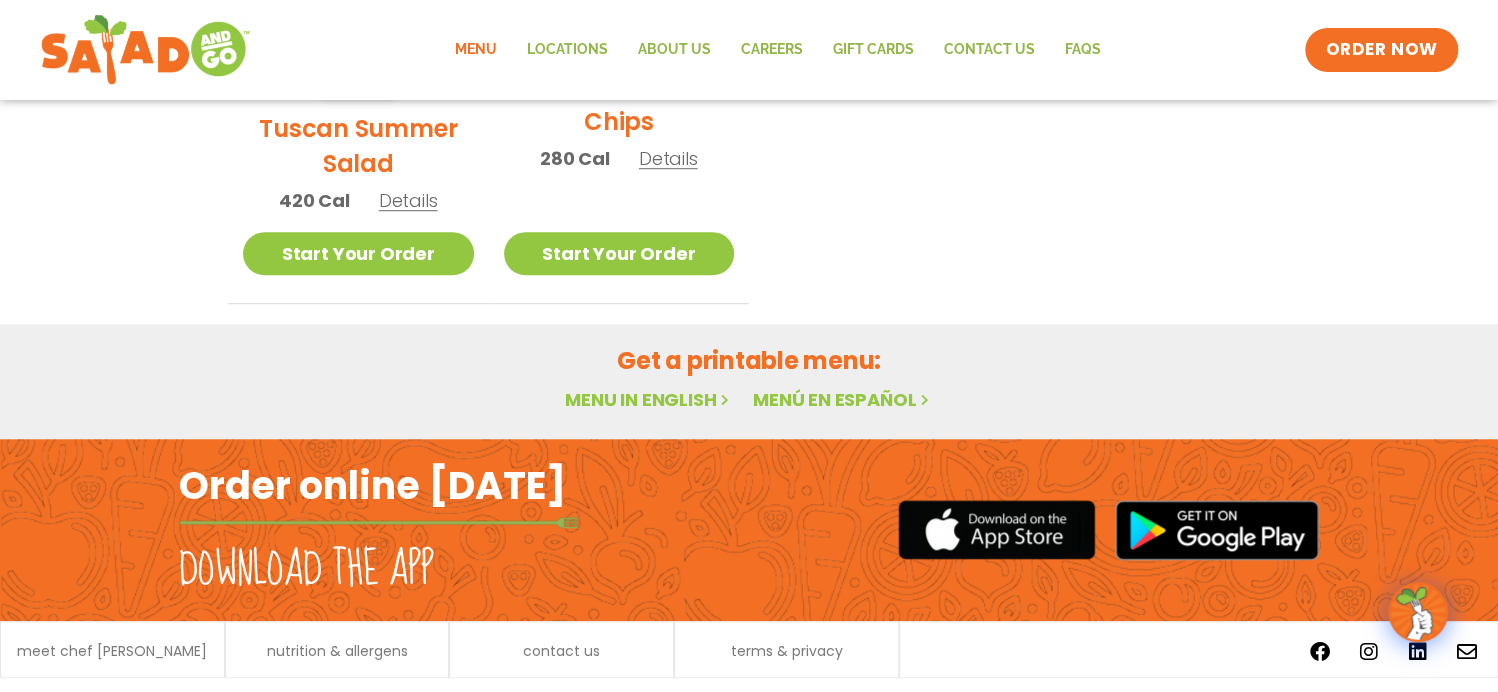 click on "Menu in English" at bounding box center (649, 399) 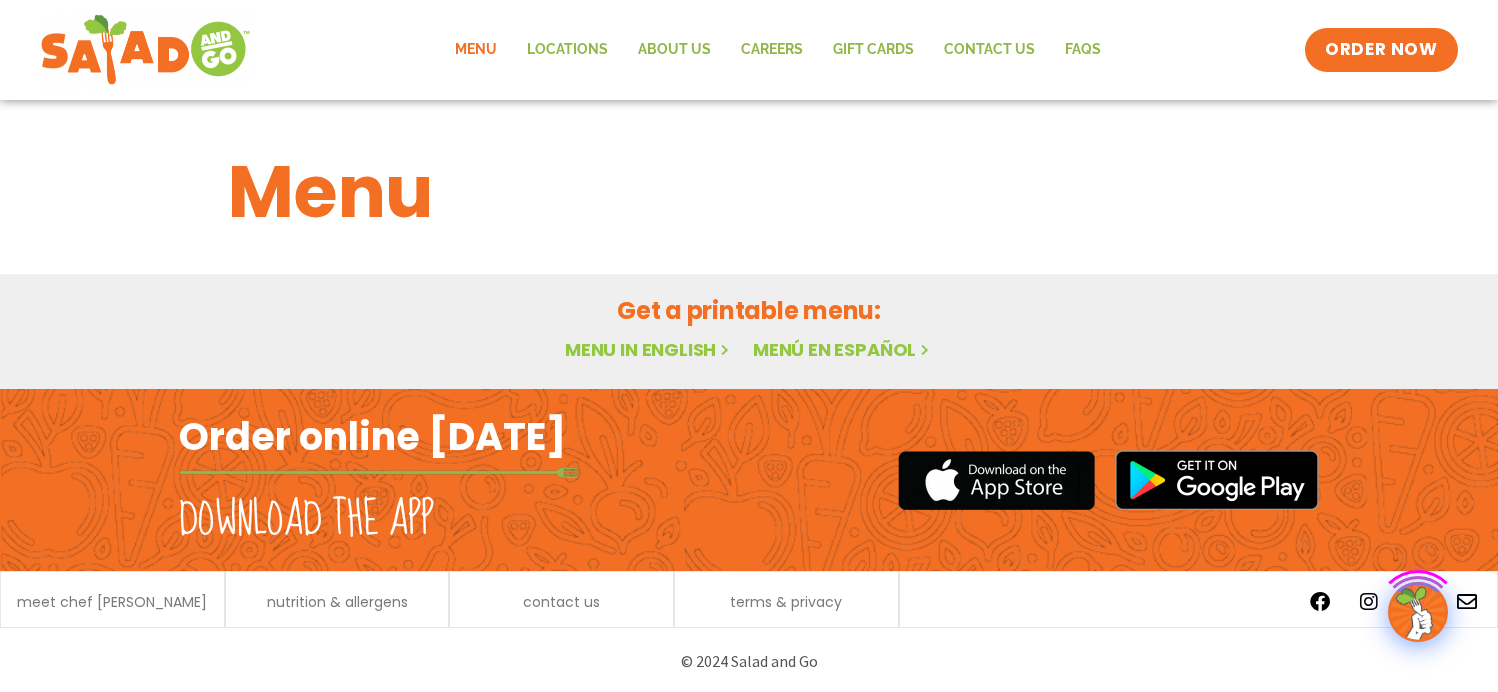 scroll, scrollTop: 0, scrollLeft: 0, axis: both 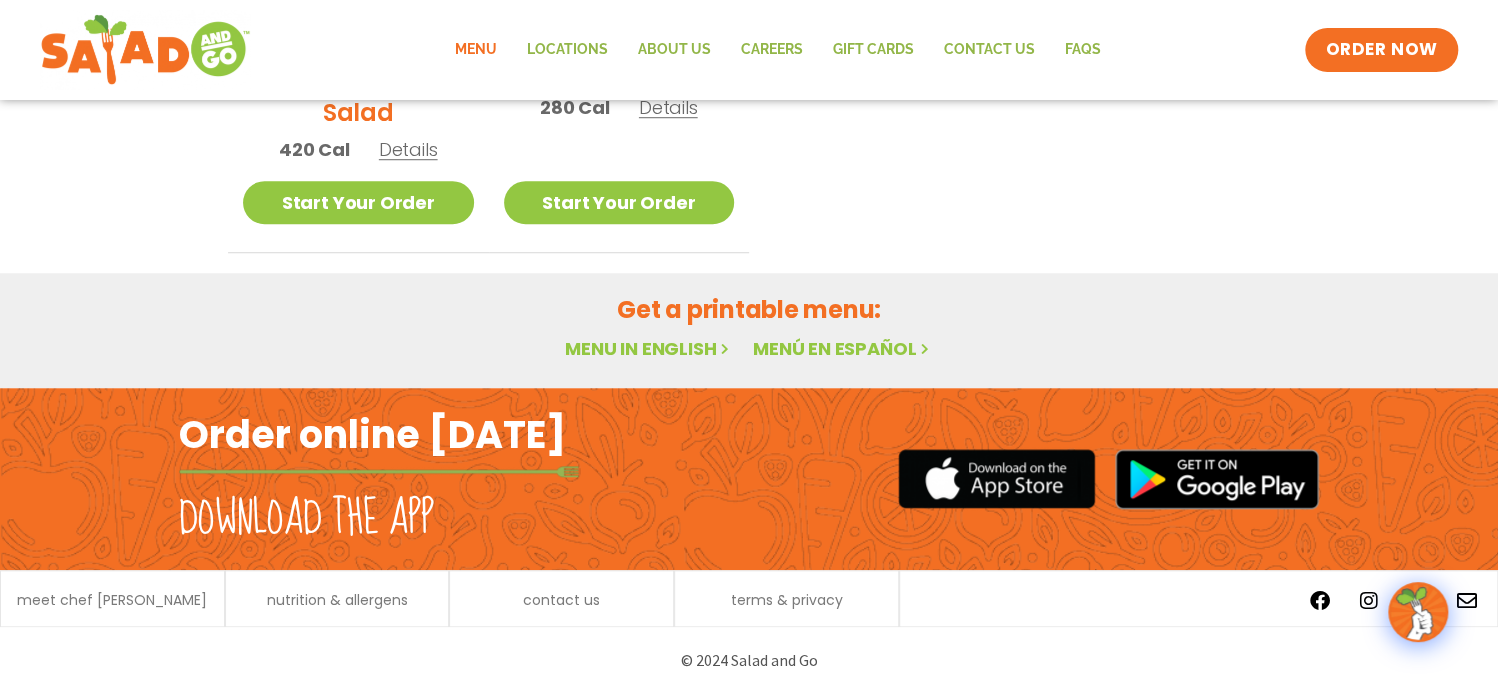 click on "Menu in English" at bounding box center (649, 348) 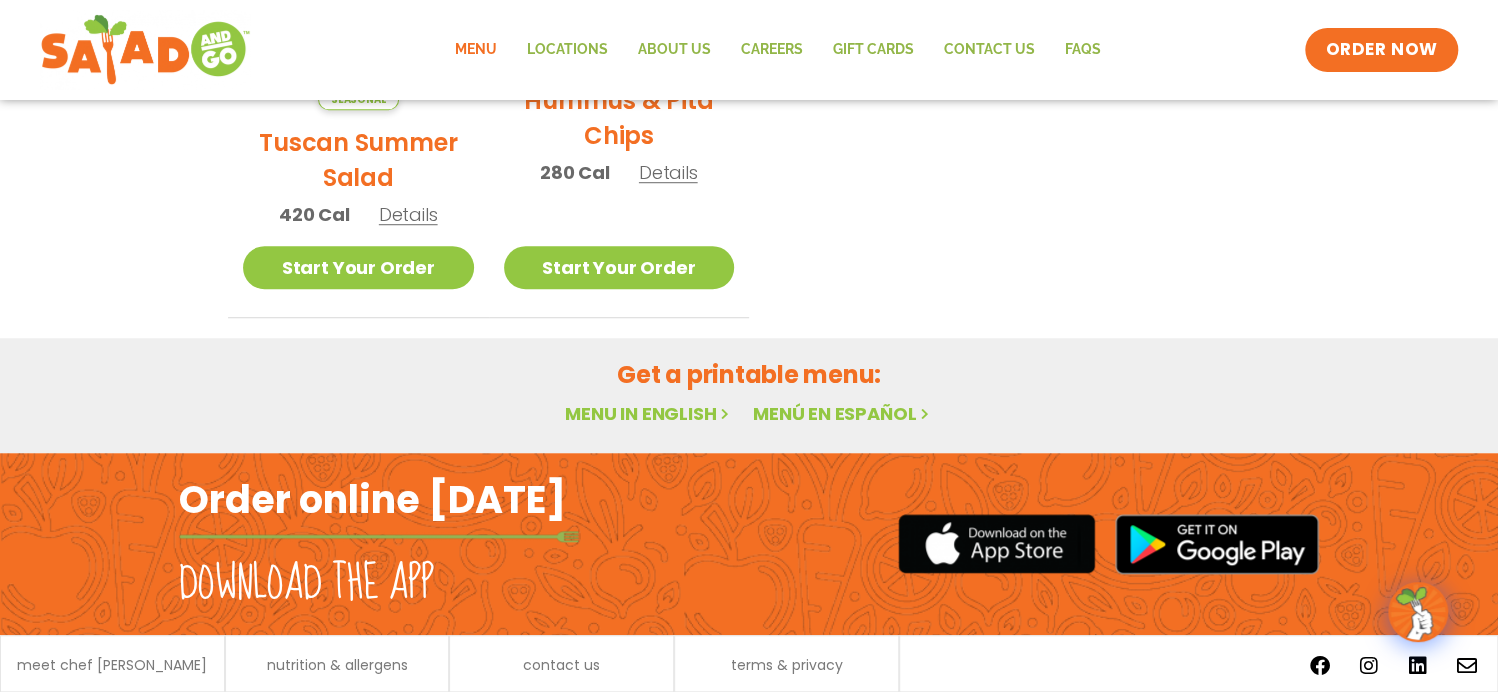 scroll, scrollTop: 651, scrollLeft: 0, axis: vertical 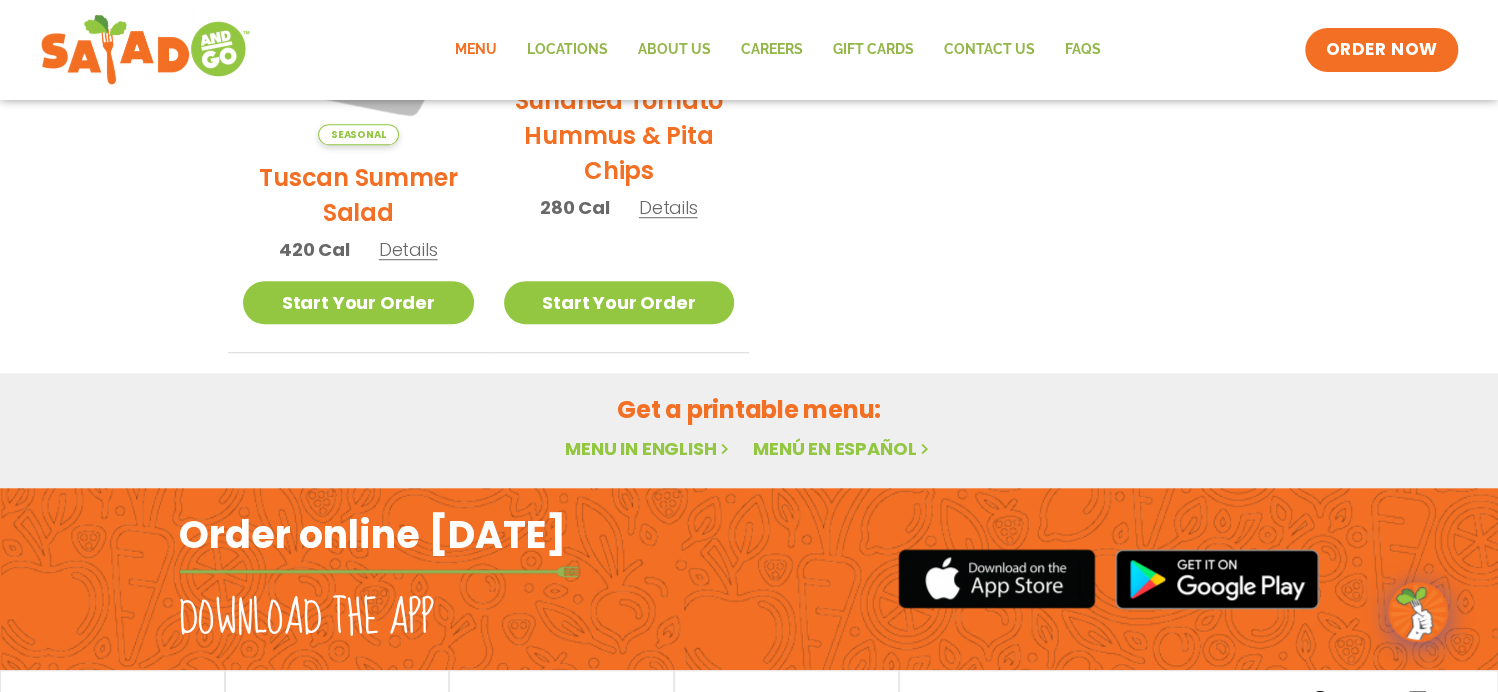 click on "Menu in English" at bounding box center [649, 448] 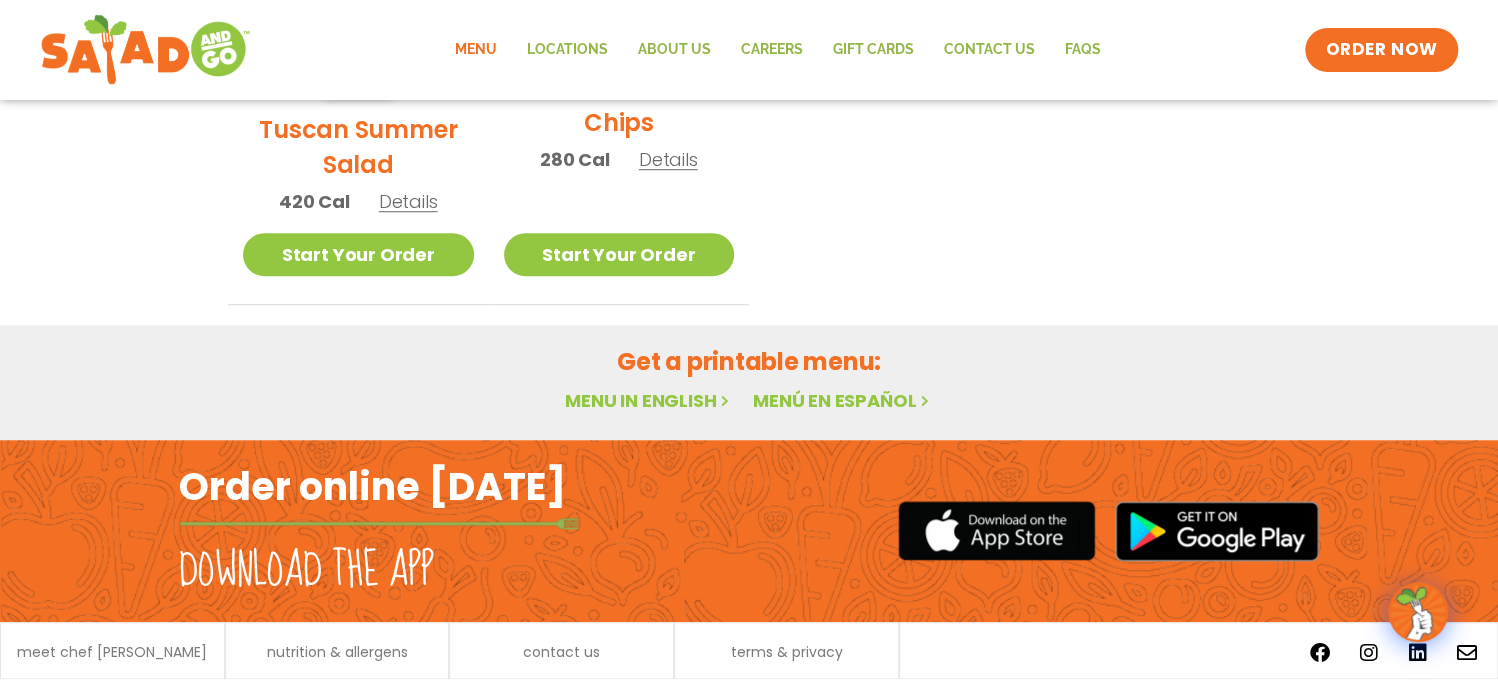 scroll, scrollTop: 700, scrollLeft: 0, axis: vertical 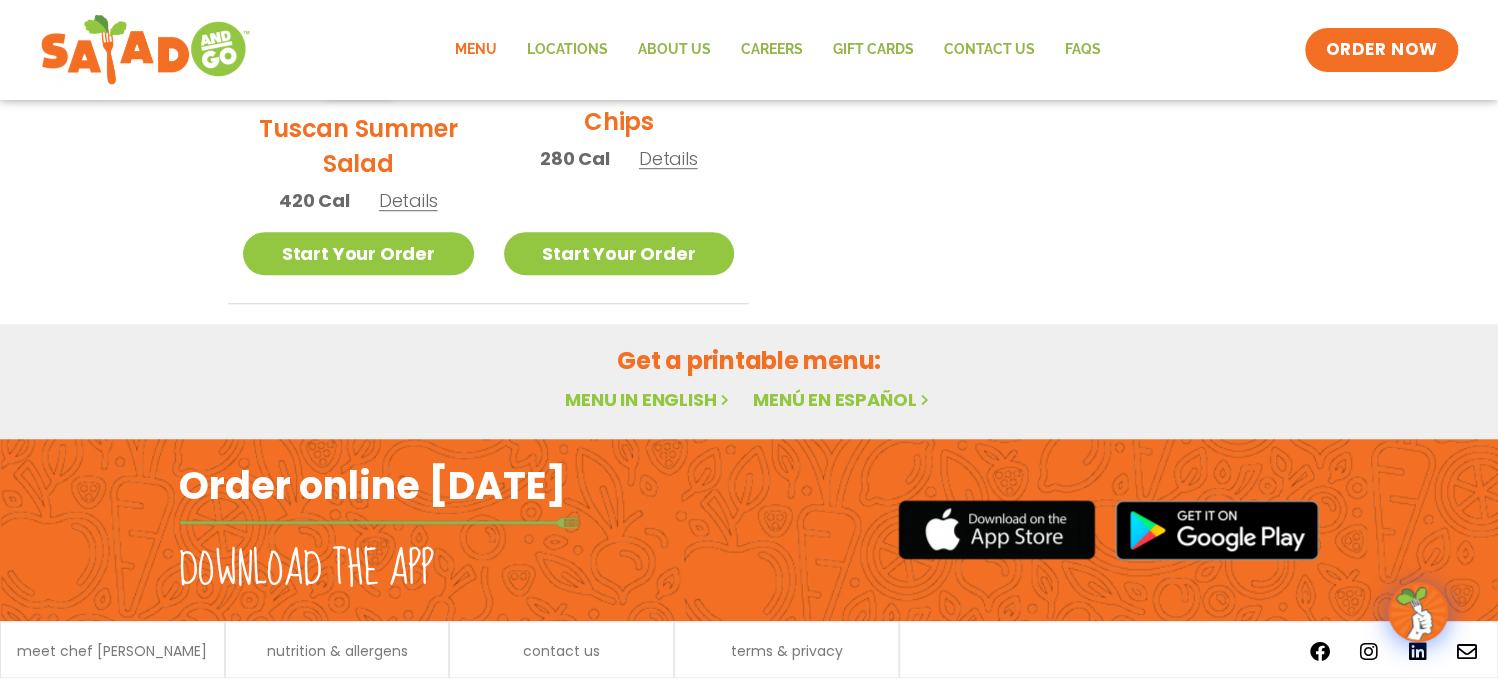 drag, startPoint x: 923, startPoint y: 1, endPoint x: 1187, endPoint y: 242, distance: 357.45908 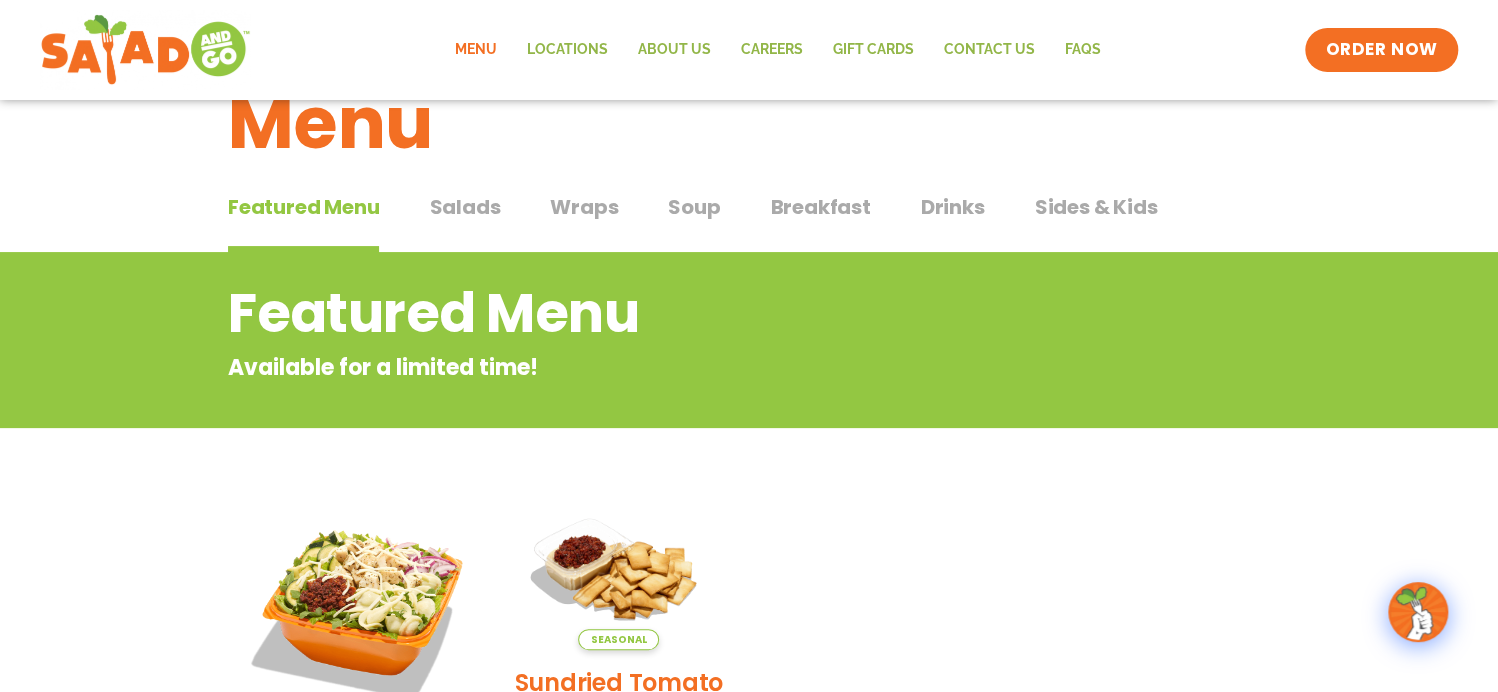 scroll, scrollTop: 0, scrollLeft: 0, axis: both 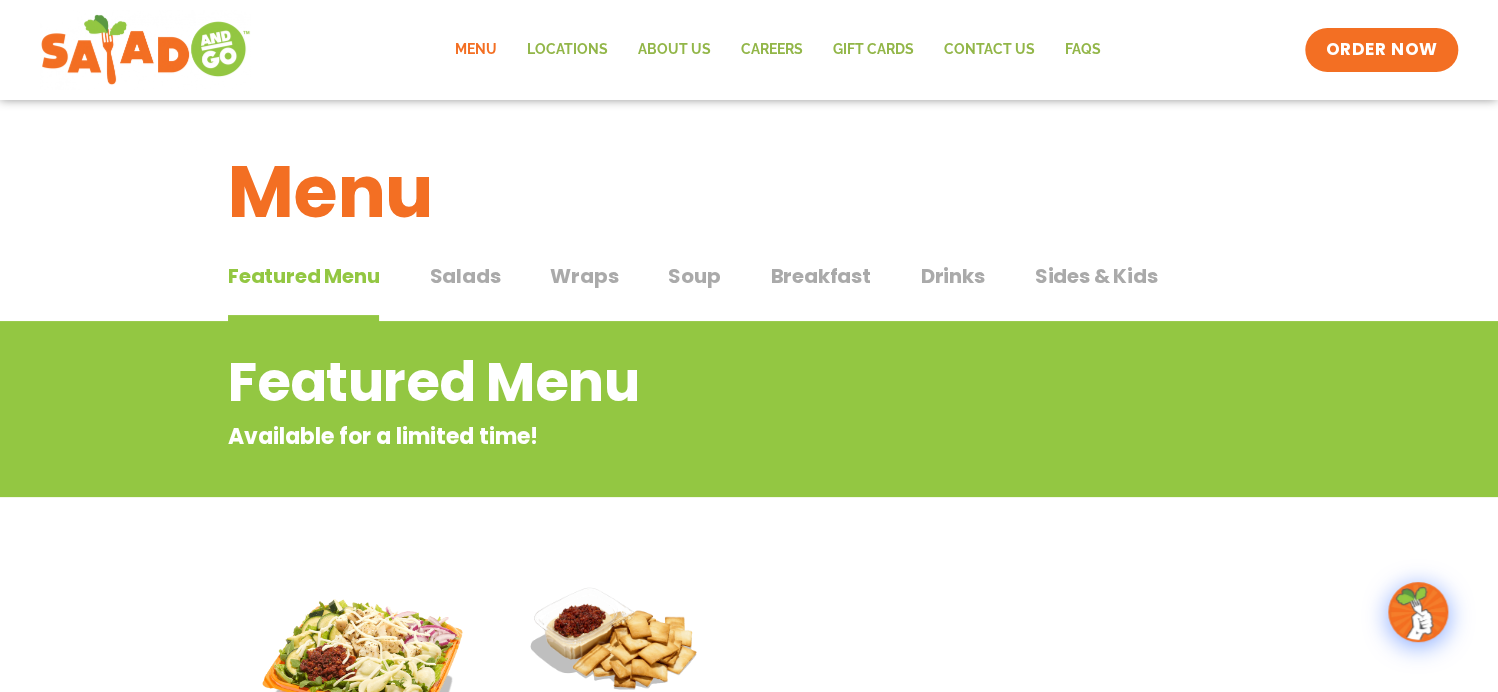 click on "Featured Menu" at bounding box center [303, 276] 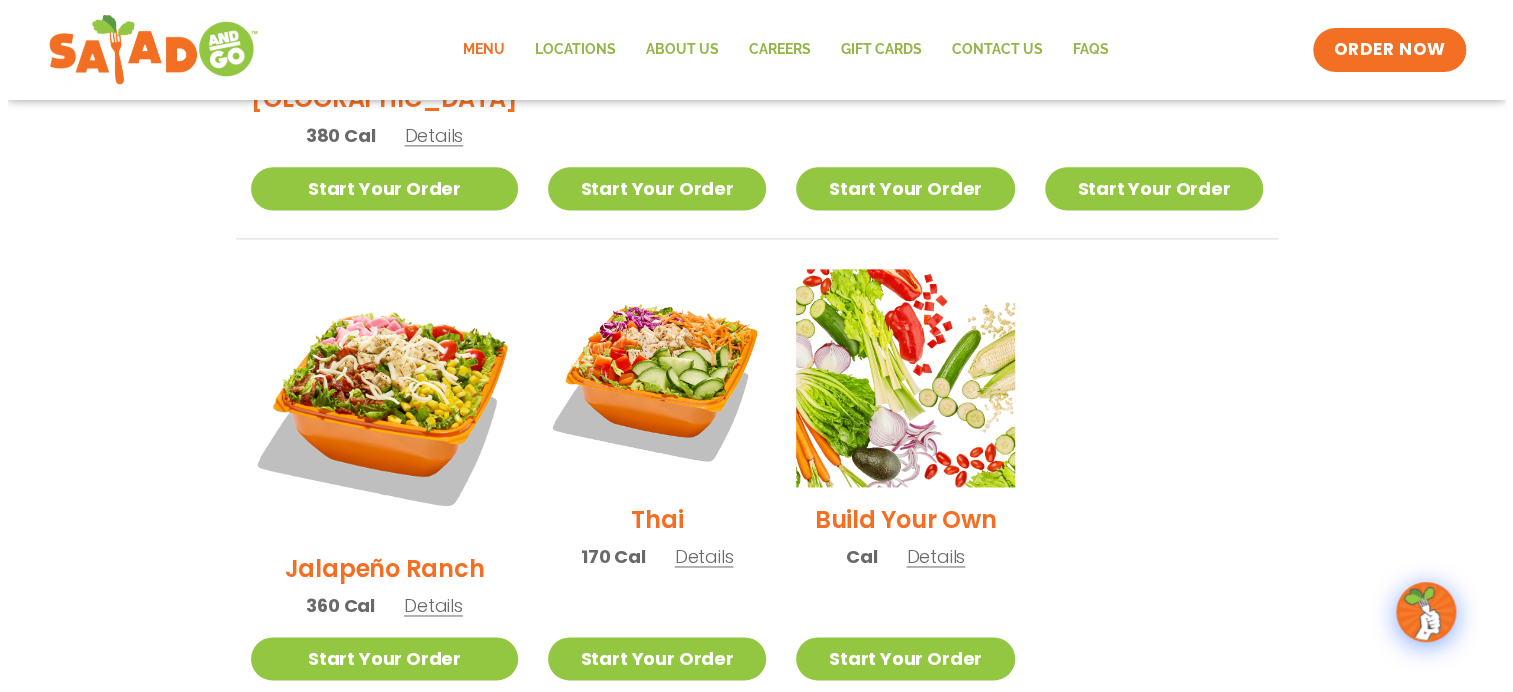 scroll, scrollTop: 1400, scrollLeft: 0, axis: vertical 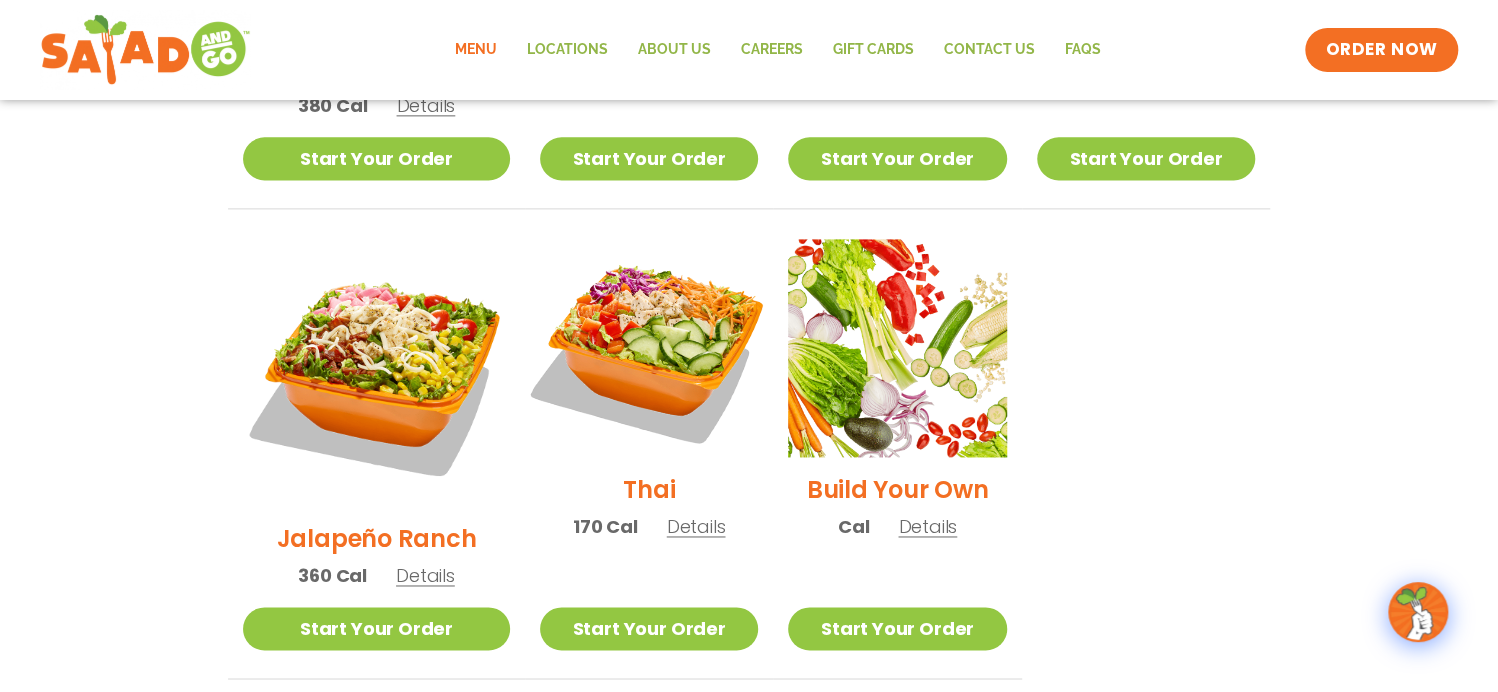 click at bounding box center (649, 348) 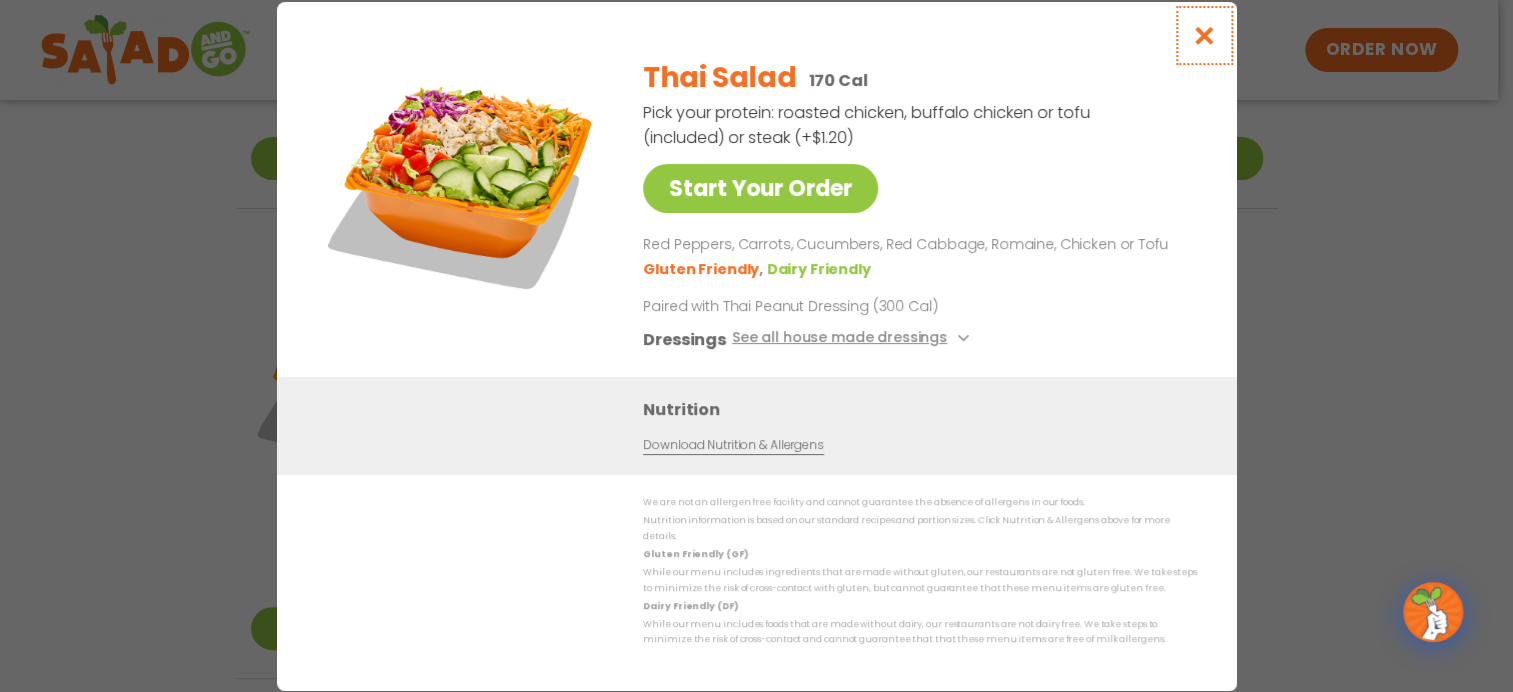 click at bounding box center [1203, 35] 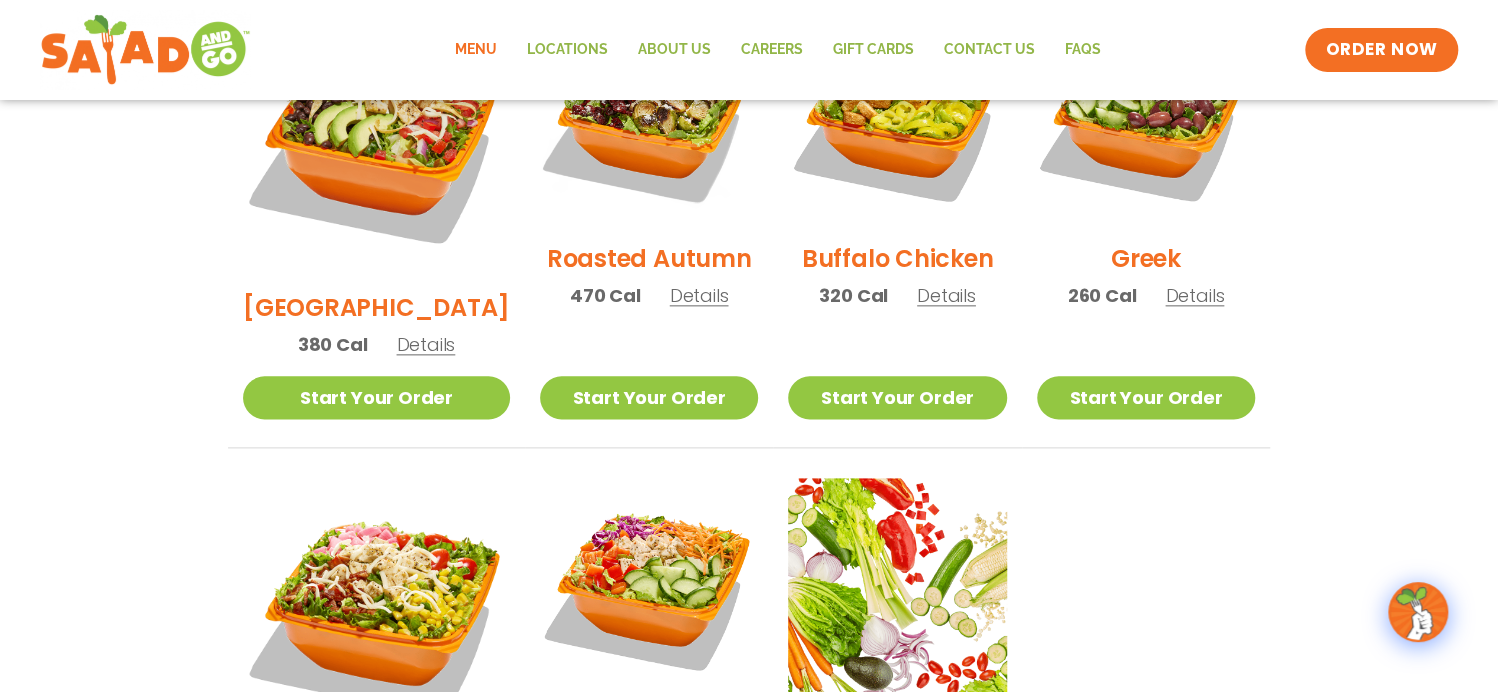 scroll, scrollTop: 1275, scrollLeft: 0, axis: vertical 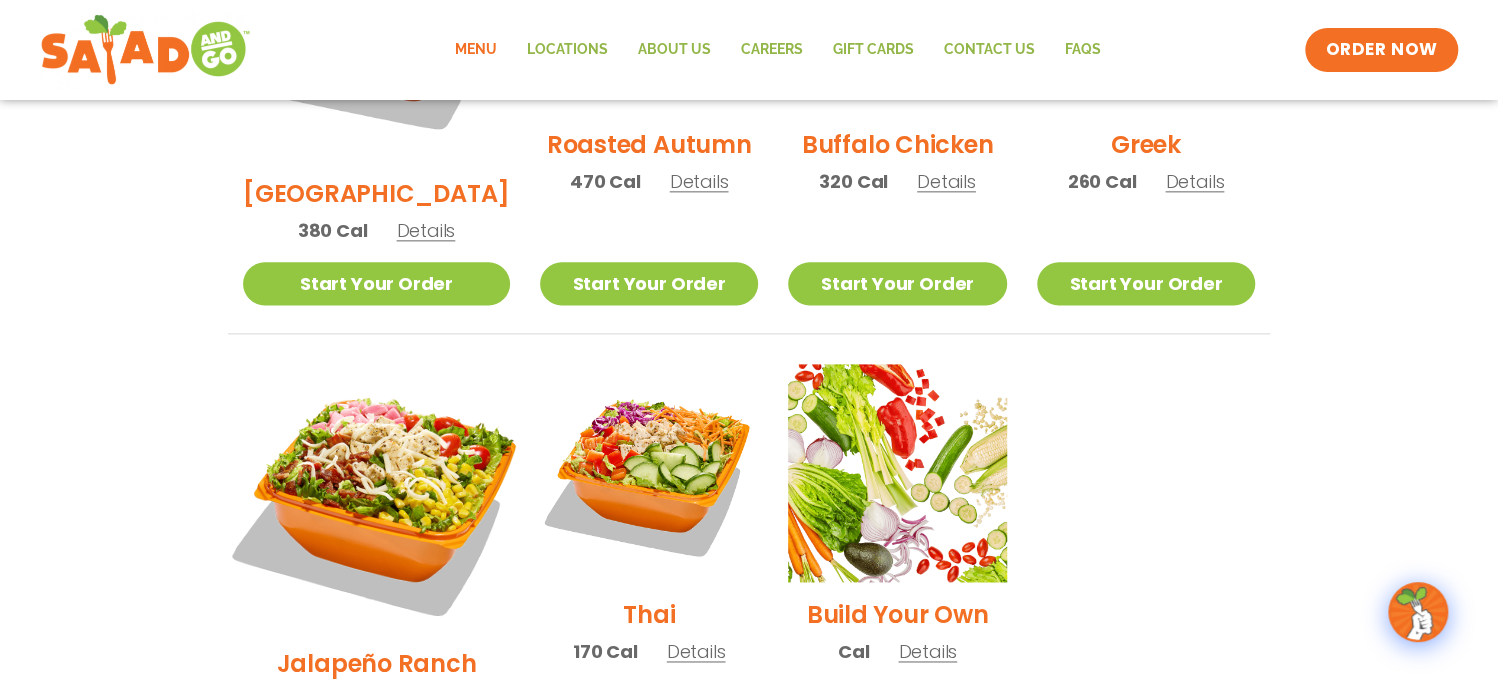 click at bounding box center [376, 497] 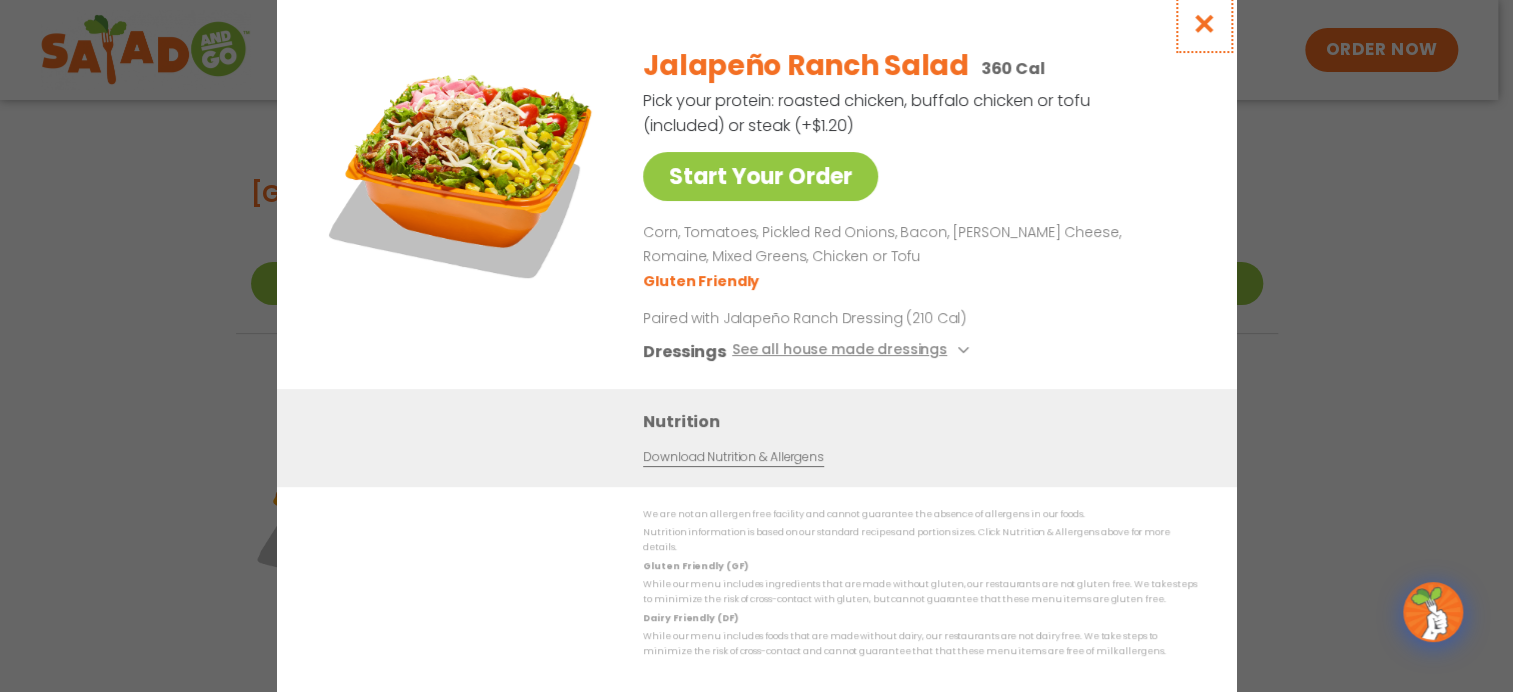 click at bounding box center [1203, 23] 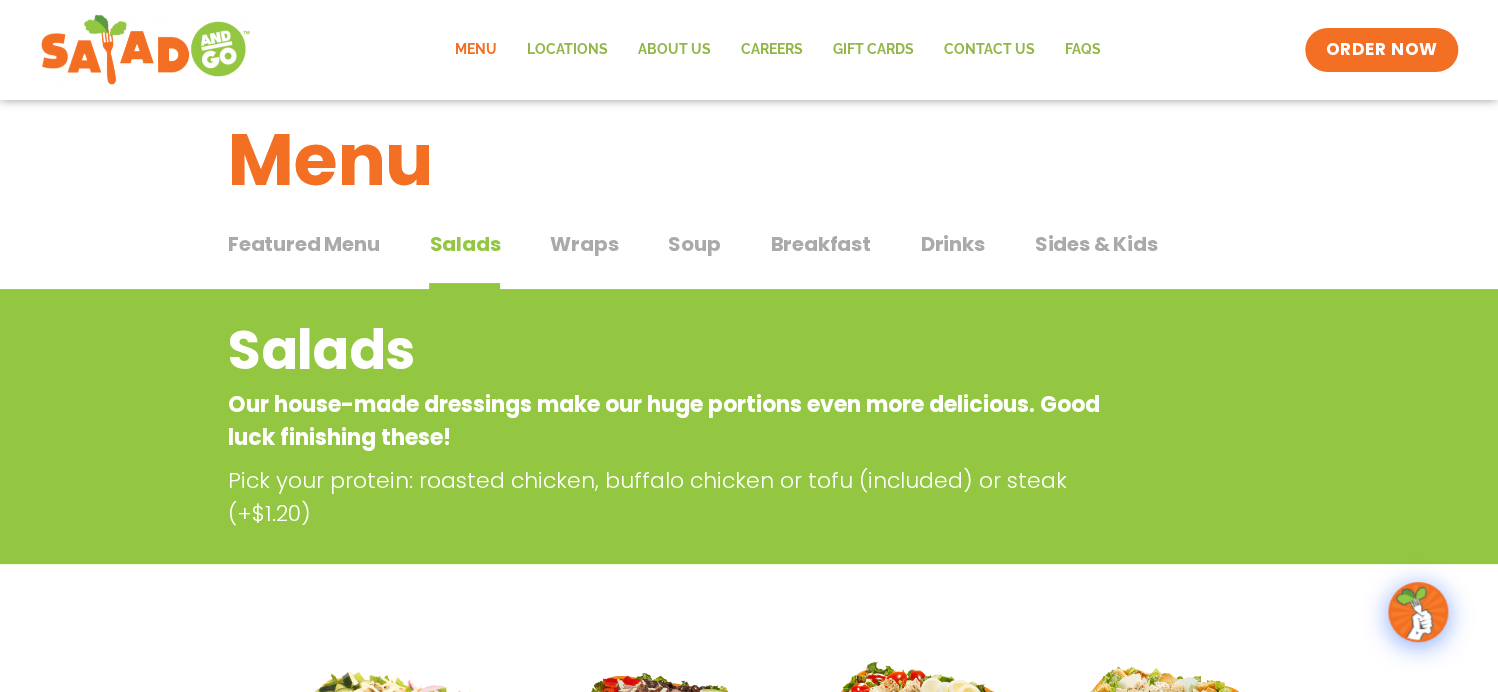 scroll, scrollTop: 0, scrollLeft: 0, axis: both 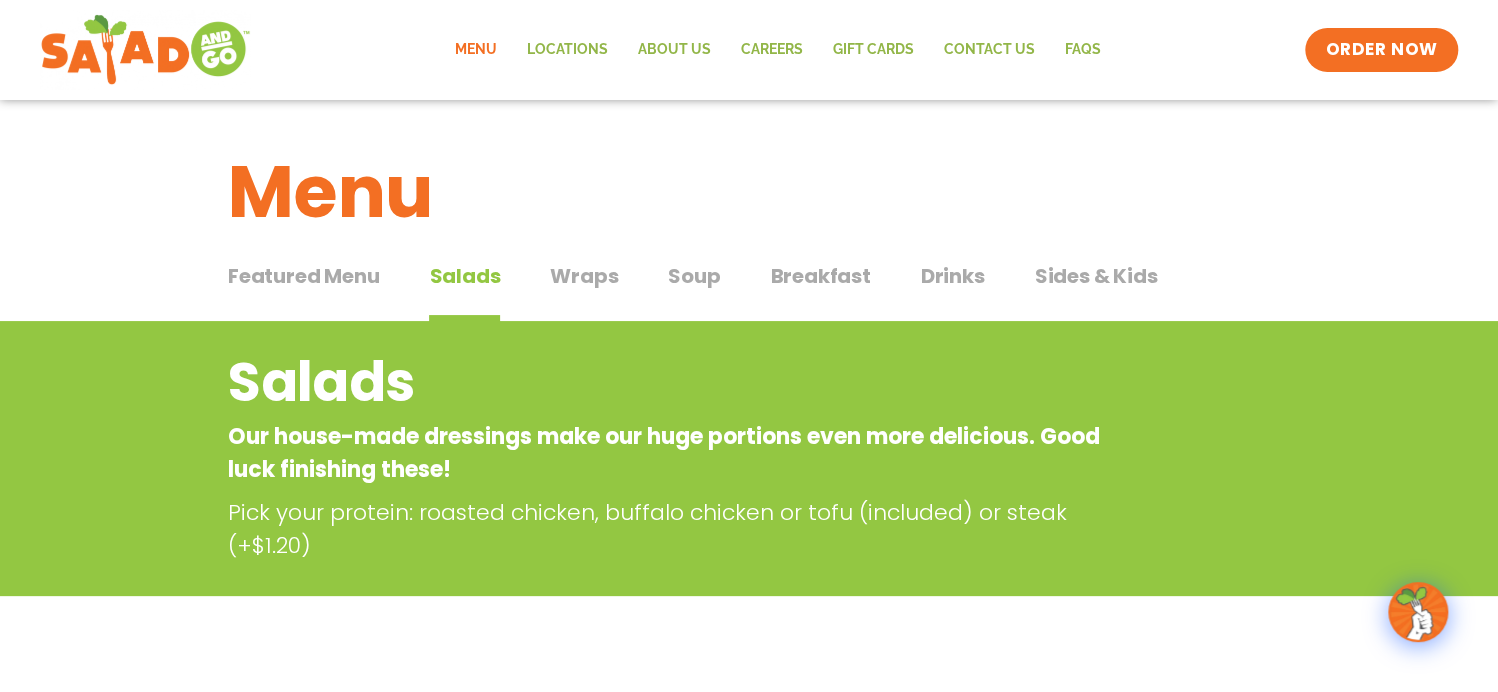 click on "Wraps" at bounding box center (584, 276) 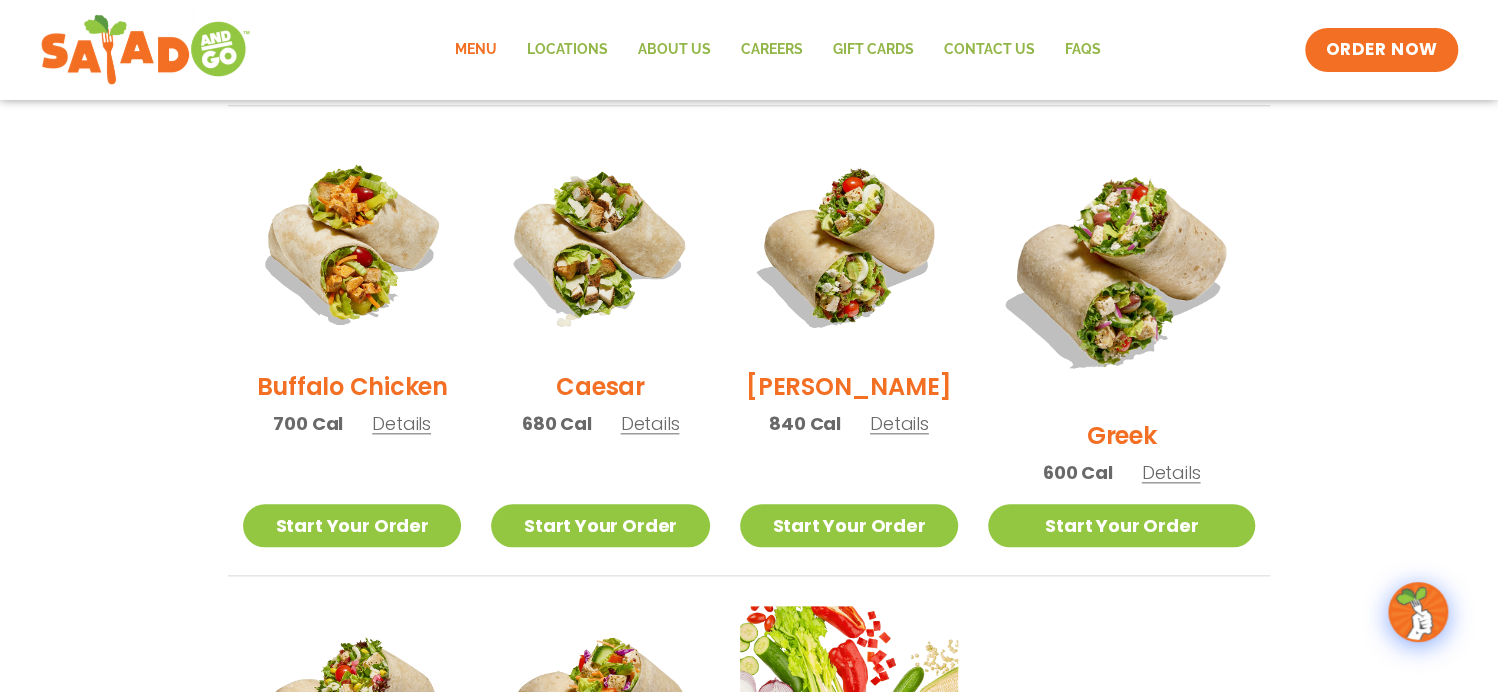 scroll, scrollTop: 1000, scrollLeft: 0, axis: vertical 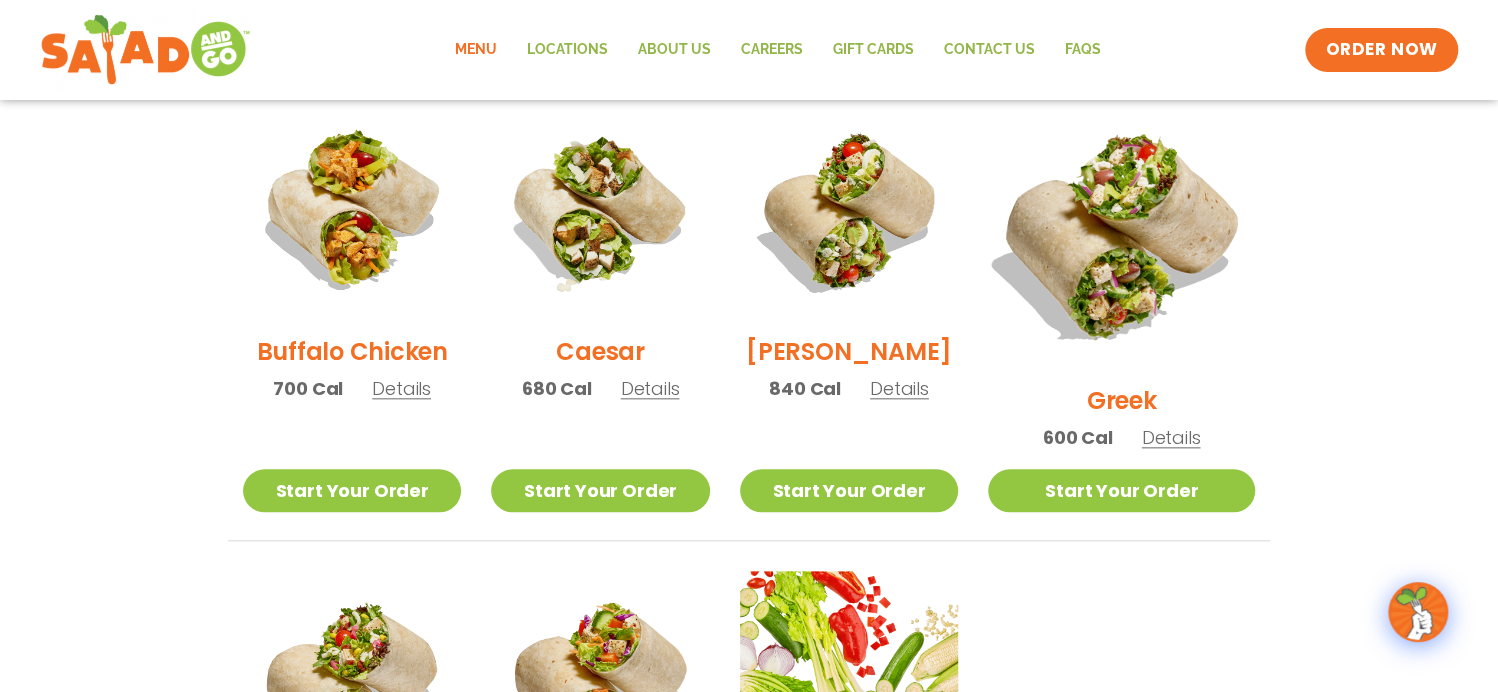 click at bounding box center (1121, 234) 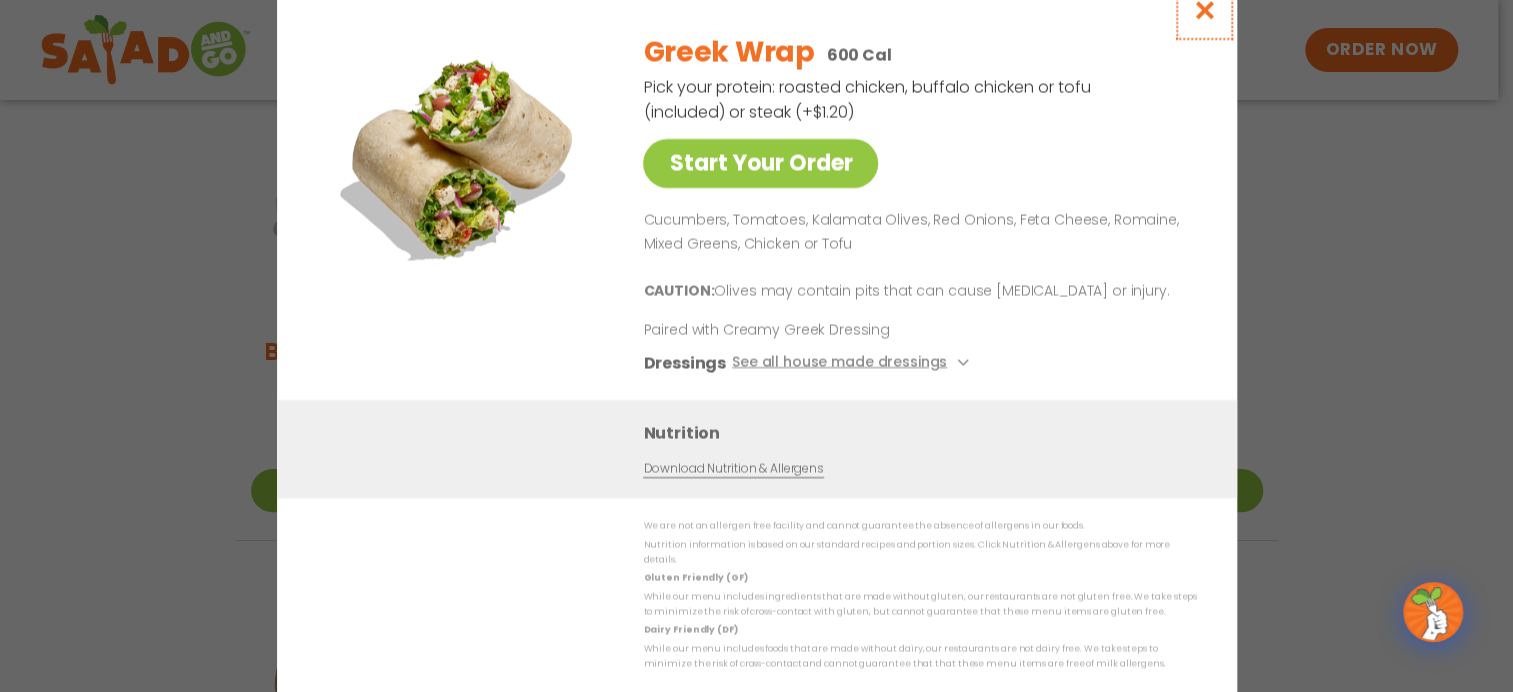 click at bounding box center (1203, 10) 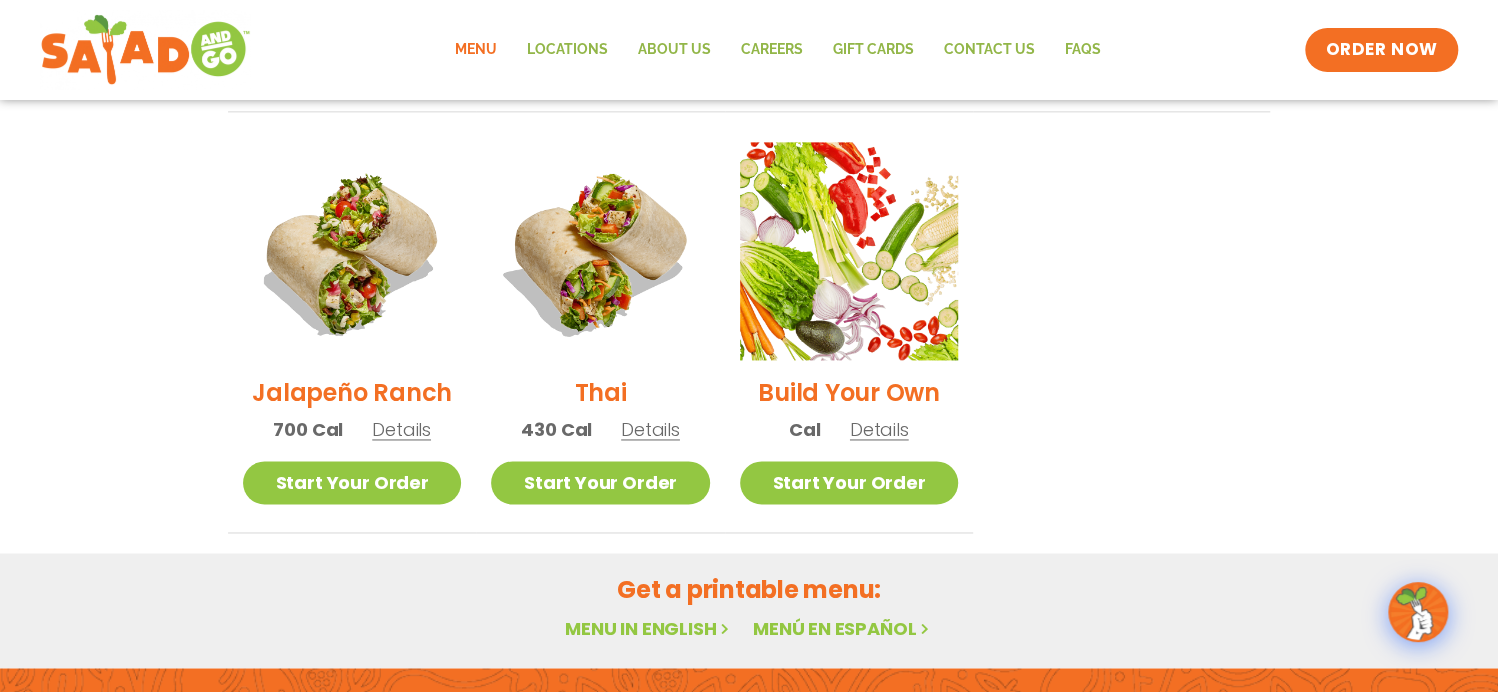scroll, scrollTop: 1400, scrollLeft: 0, axis: vertical 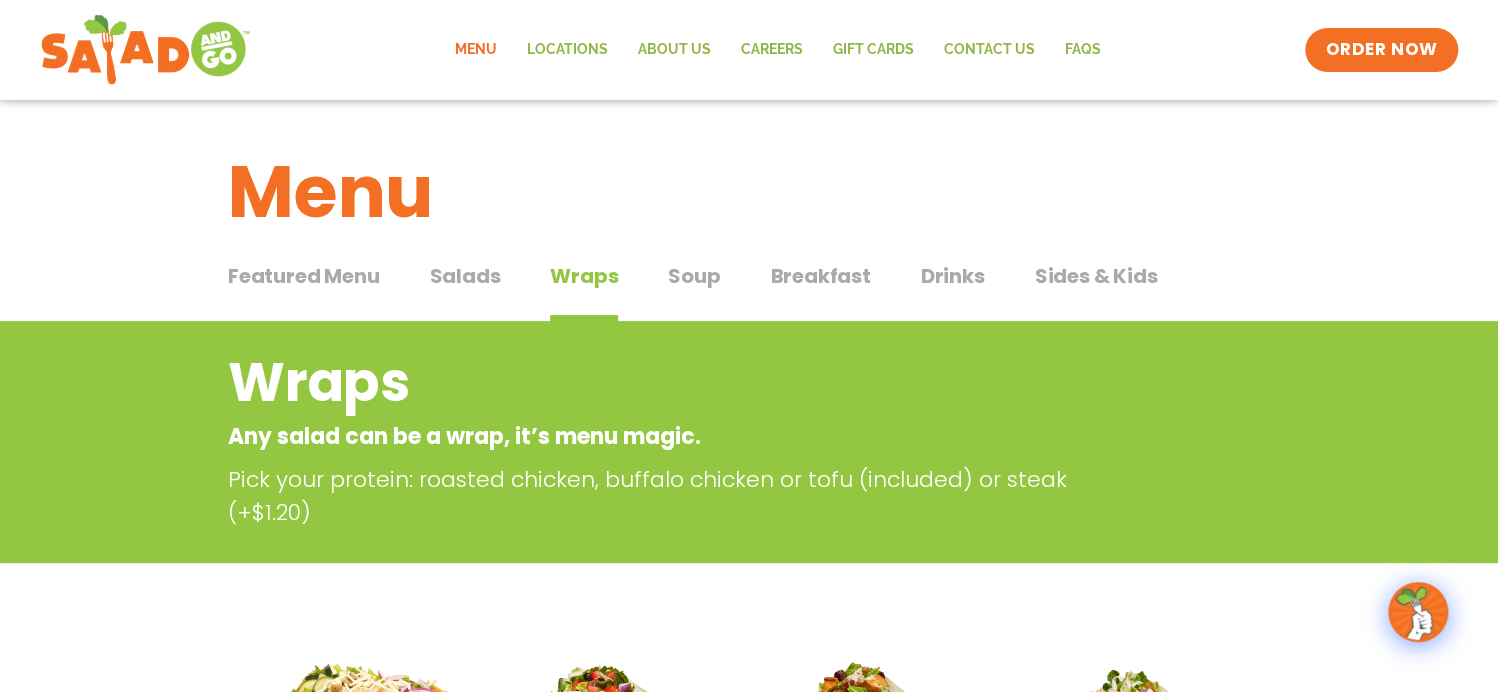 click on "Soup" at bounding box center (694, 276) 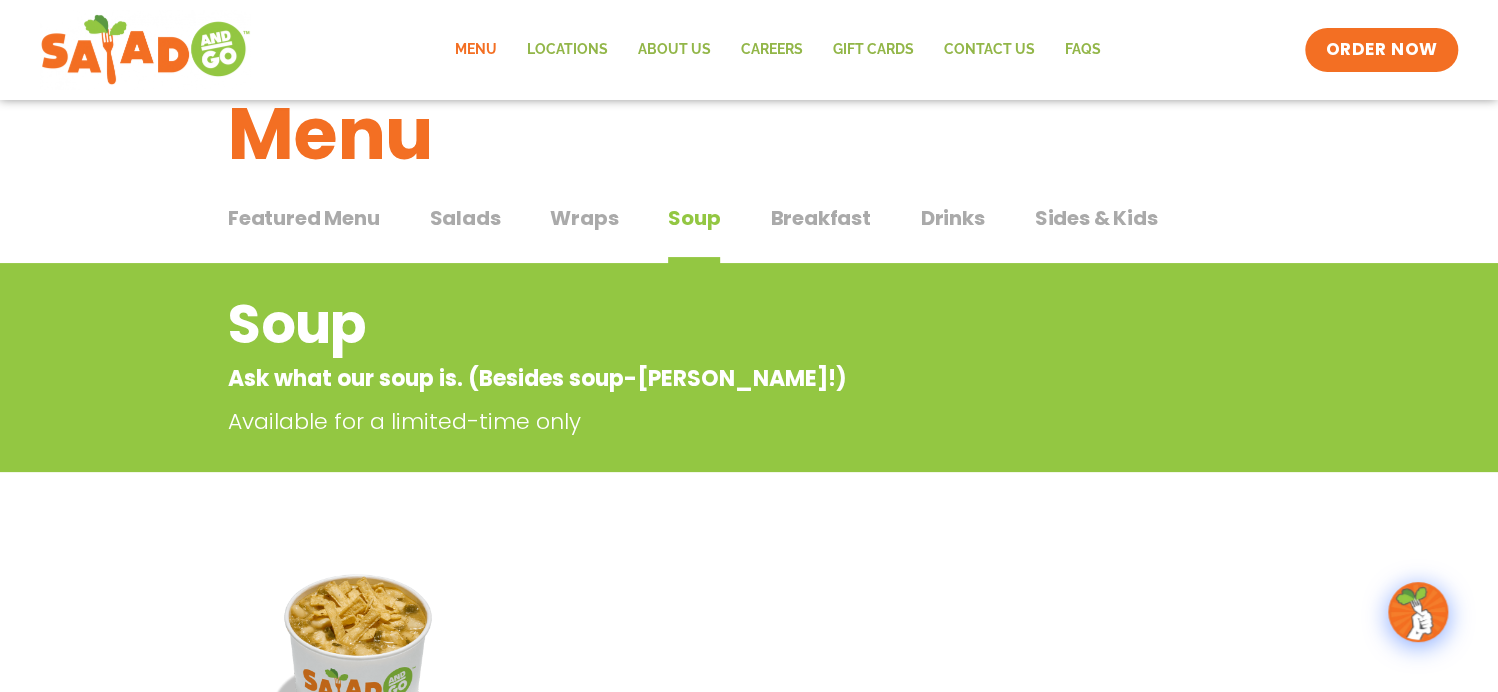 scroll, scrollTop: 0, scrollLeft: 0, axis: both 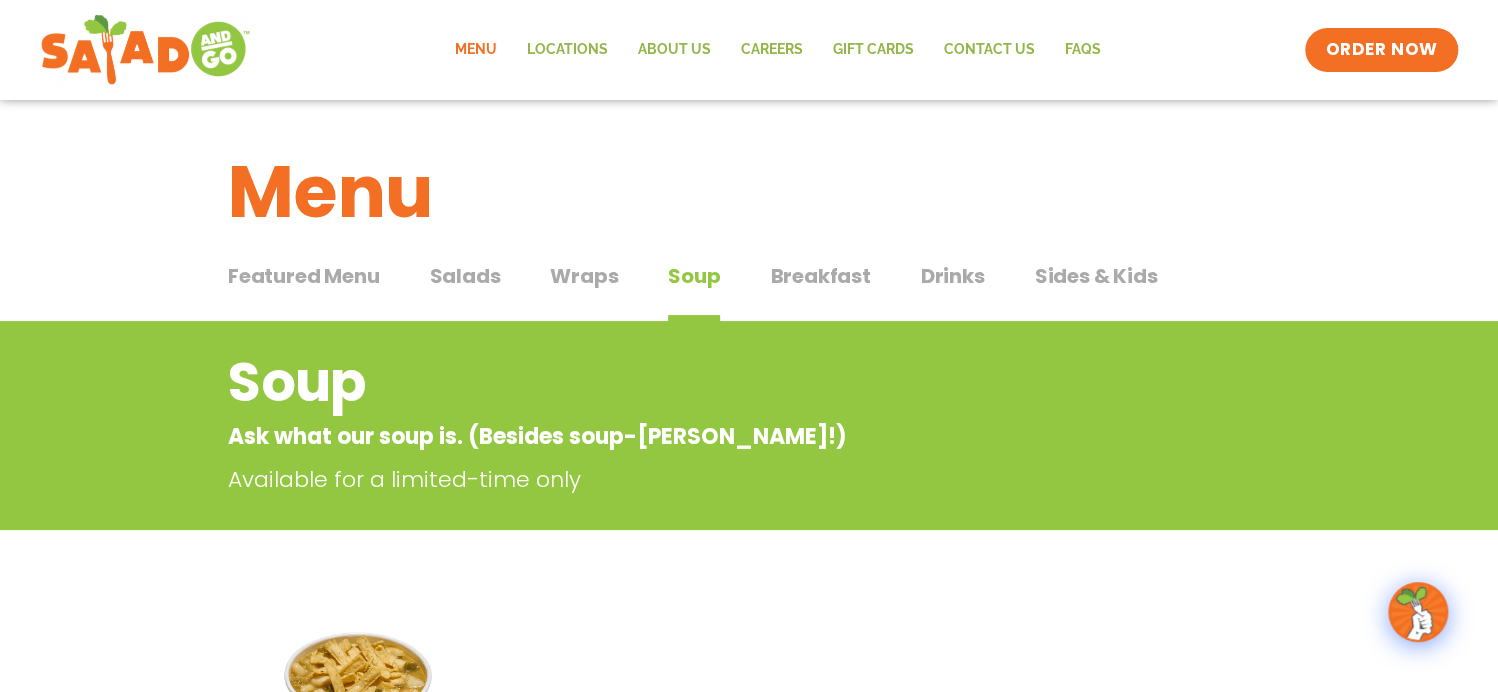 click on "Menu" 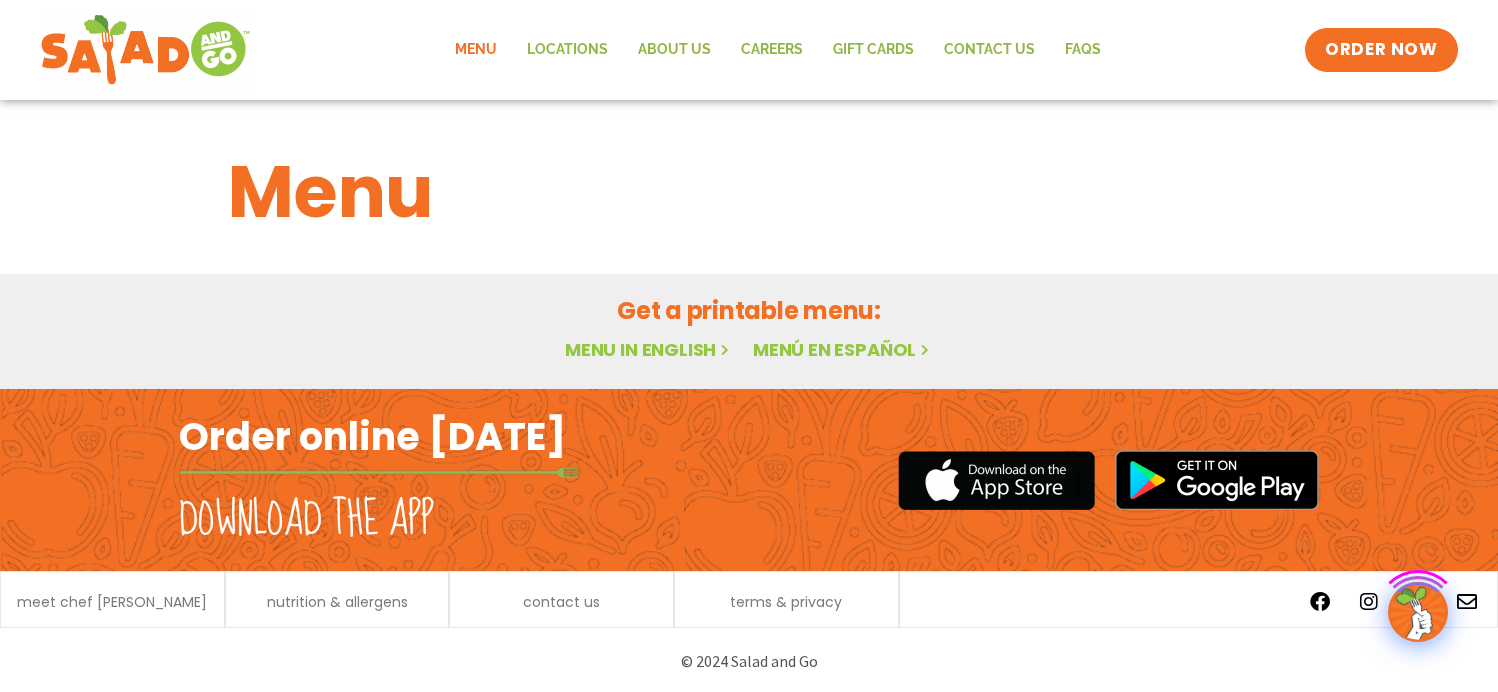 scroll, scrollTop: 0, scrollLeft: 0, axis: both 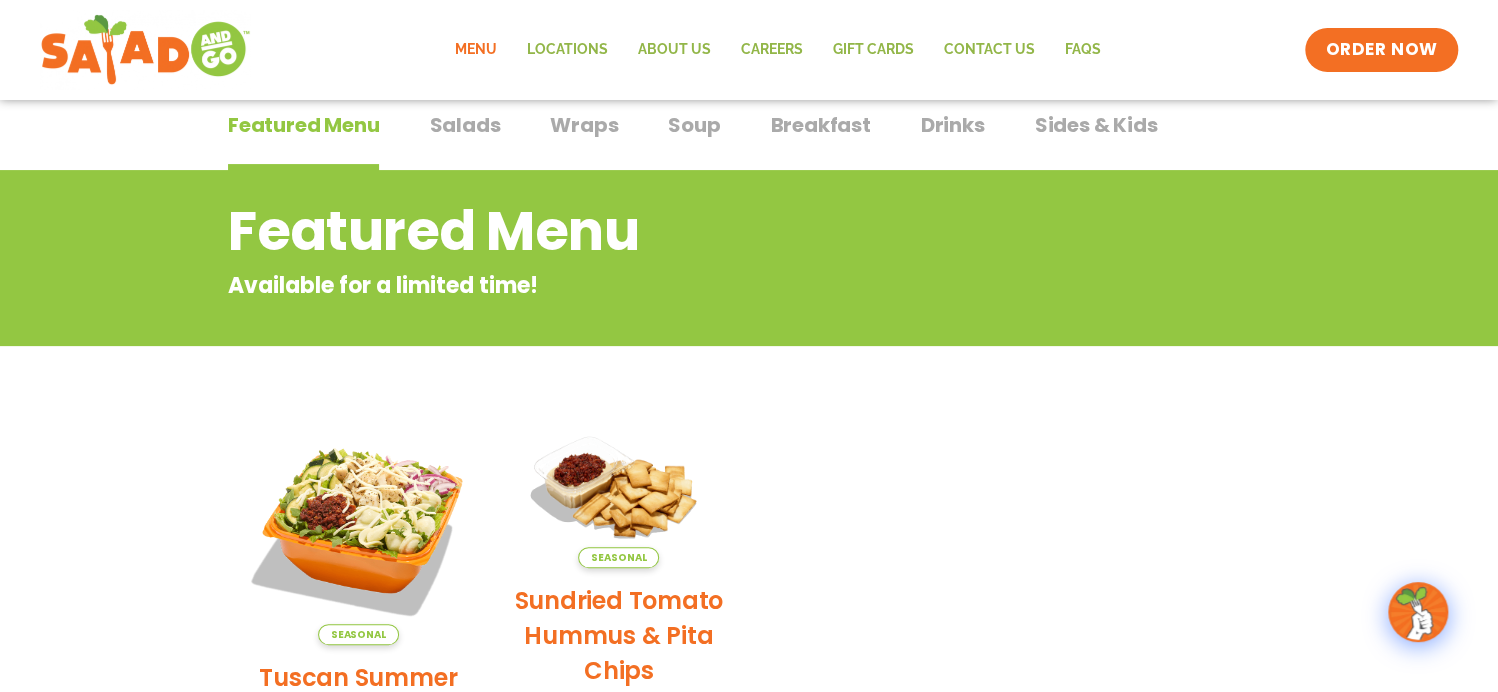 click on "Salads" at bounding box center (464, 125) 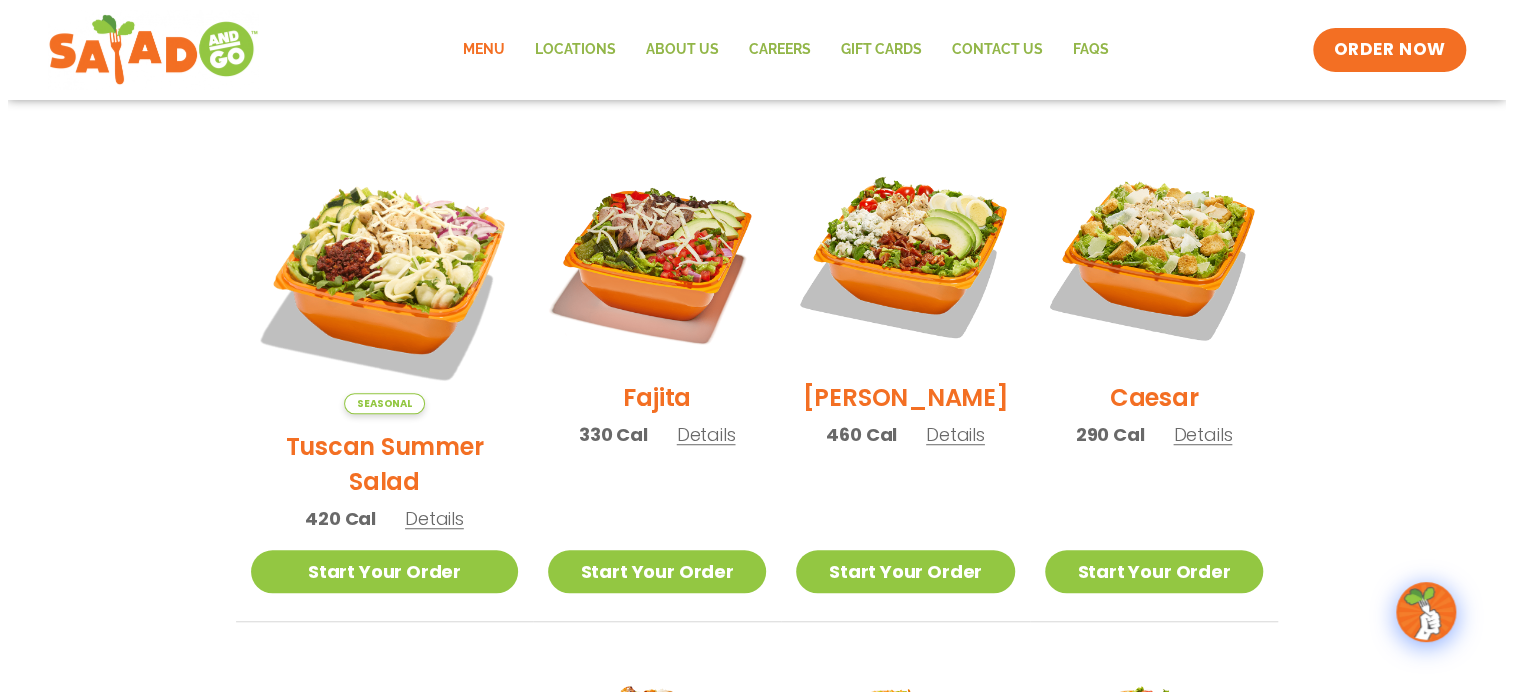 scroll, scrollTop: 551, scrollLeft: 0, axis: vertical 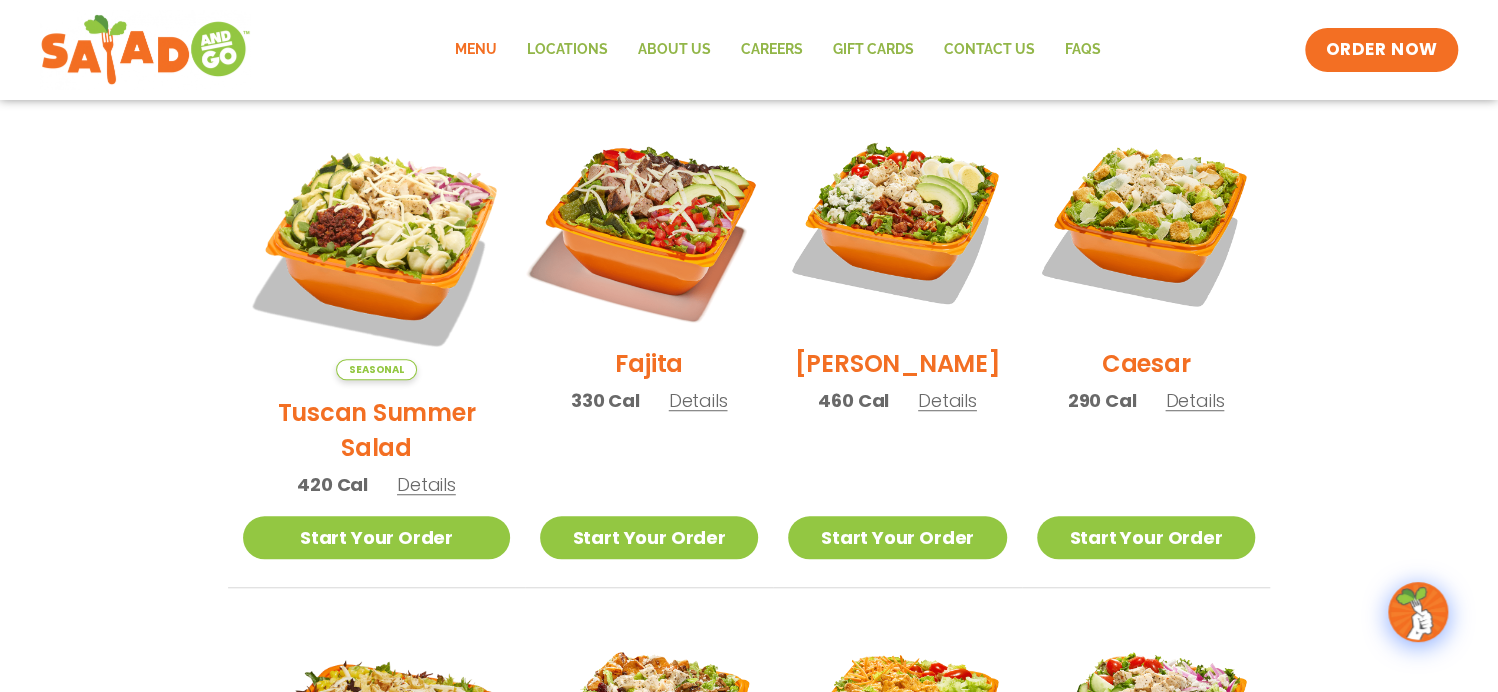 click at bounding box center (649, 222) 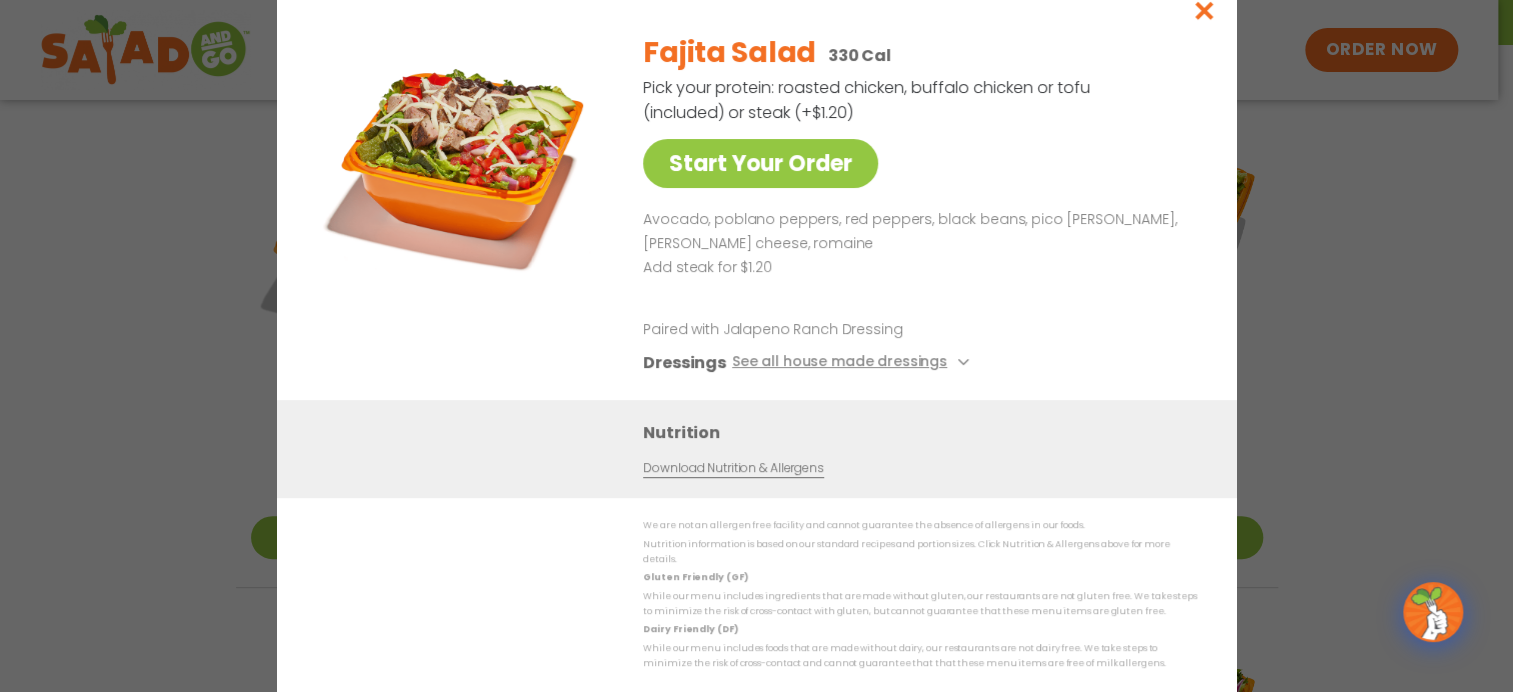 drag, startPoint x: 1111, startPoint y: 275, endPoint x: 1125, endPoint y: 282, distance: 15.652476 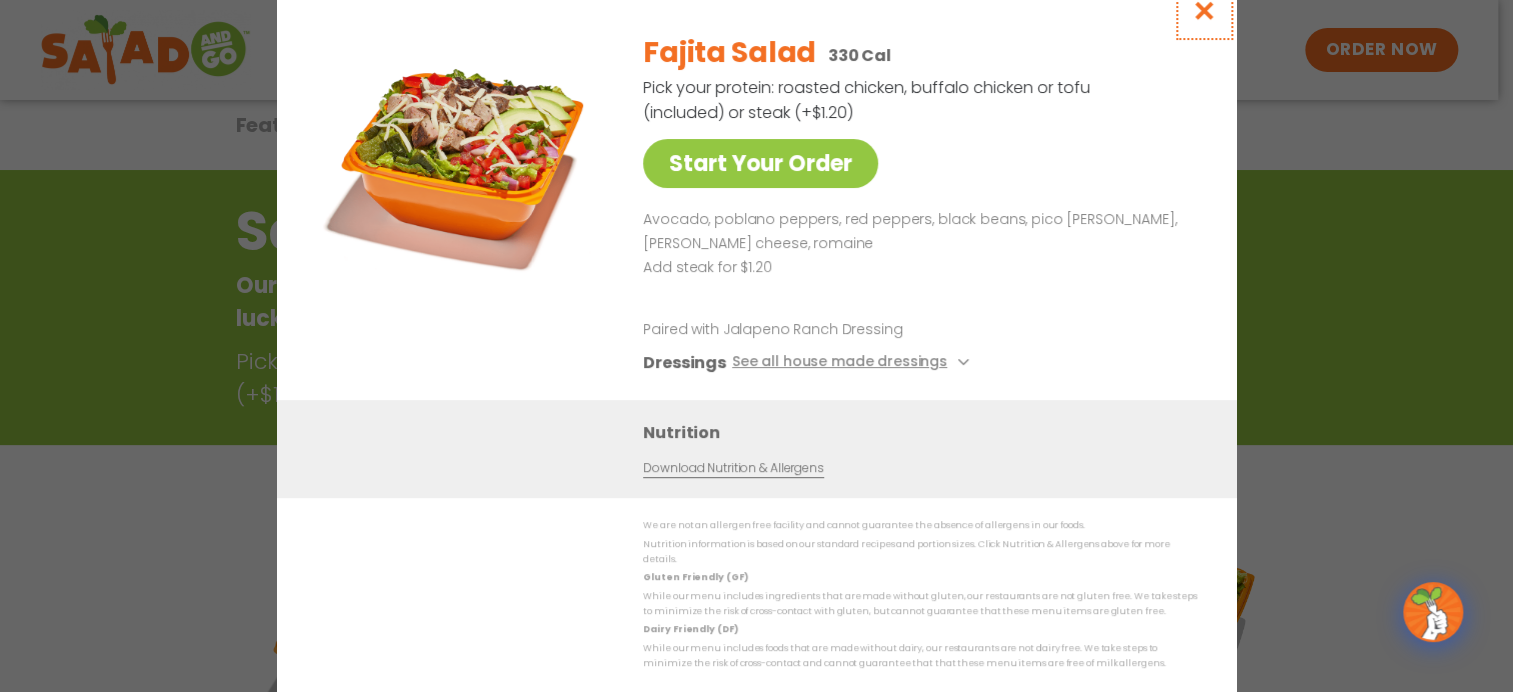 click at bounding box center [1203, 10] 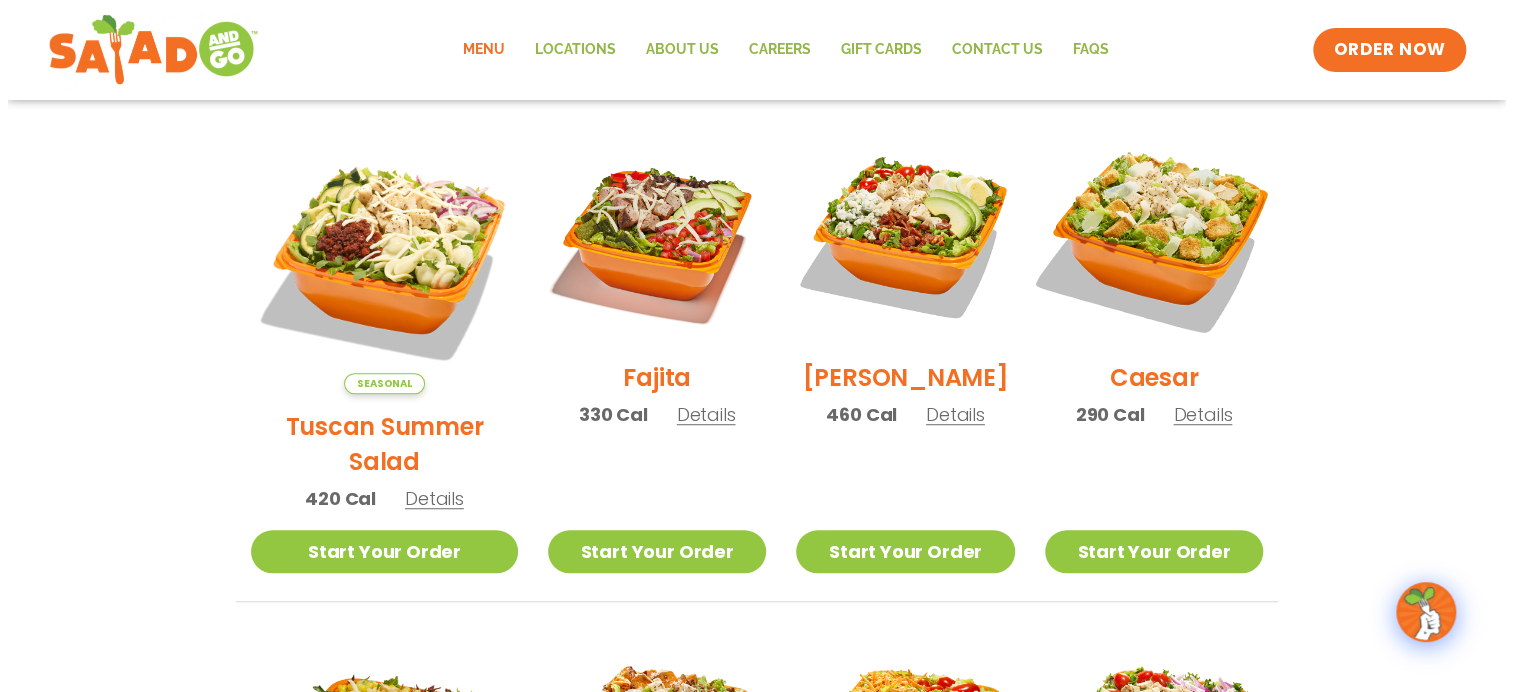 scroll, scrollTop: 420, scrollLeft: 0, axis: vertical 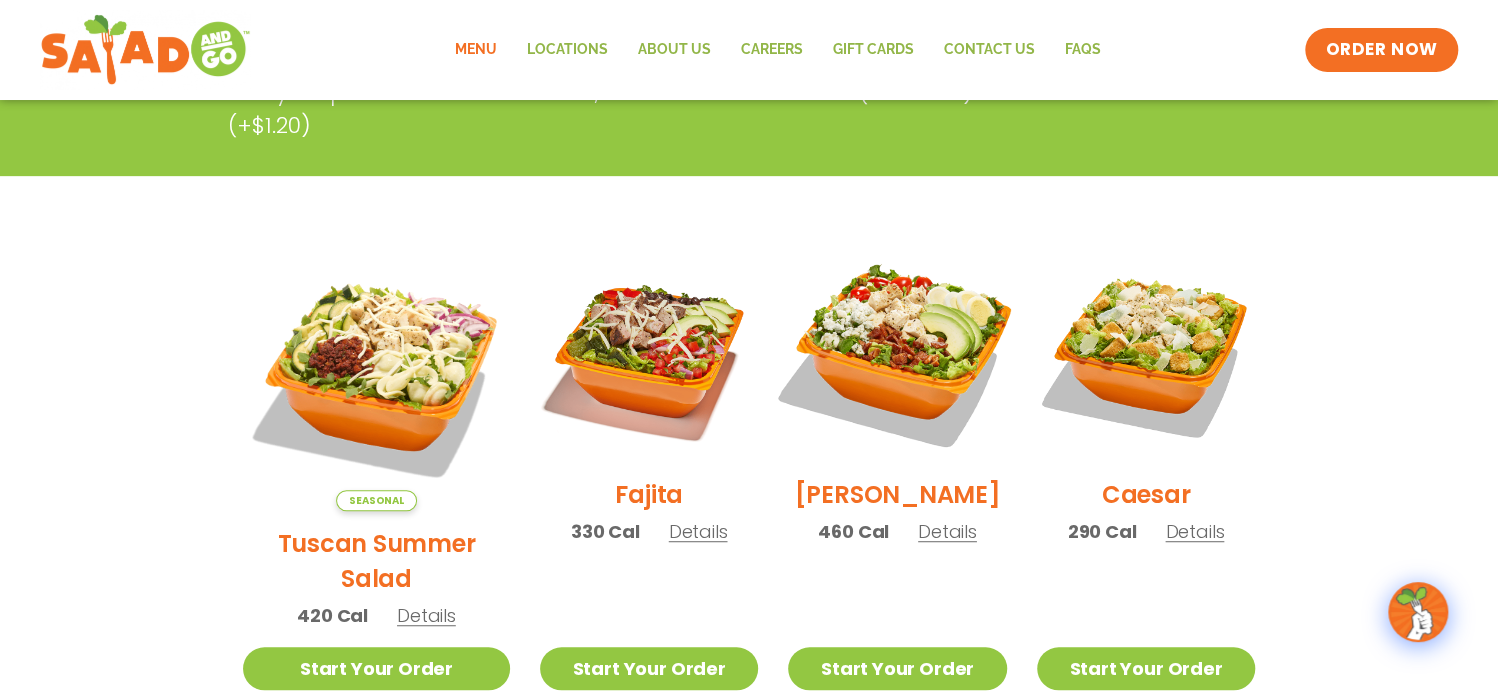 click at bounding box center [897, 353] 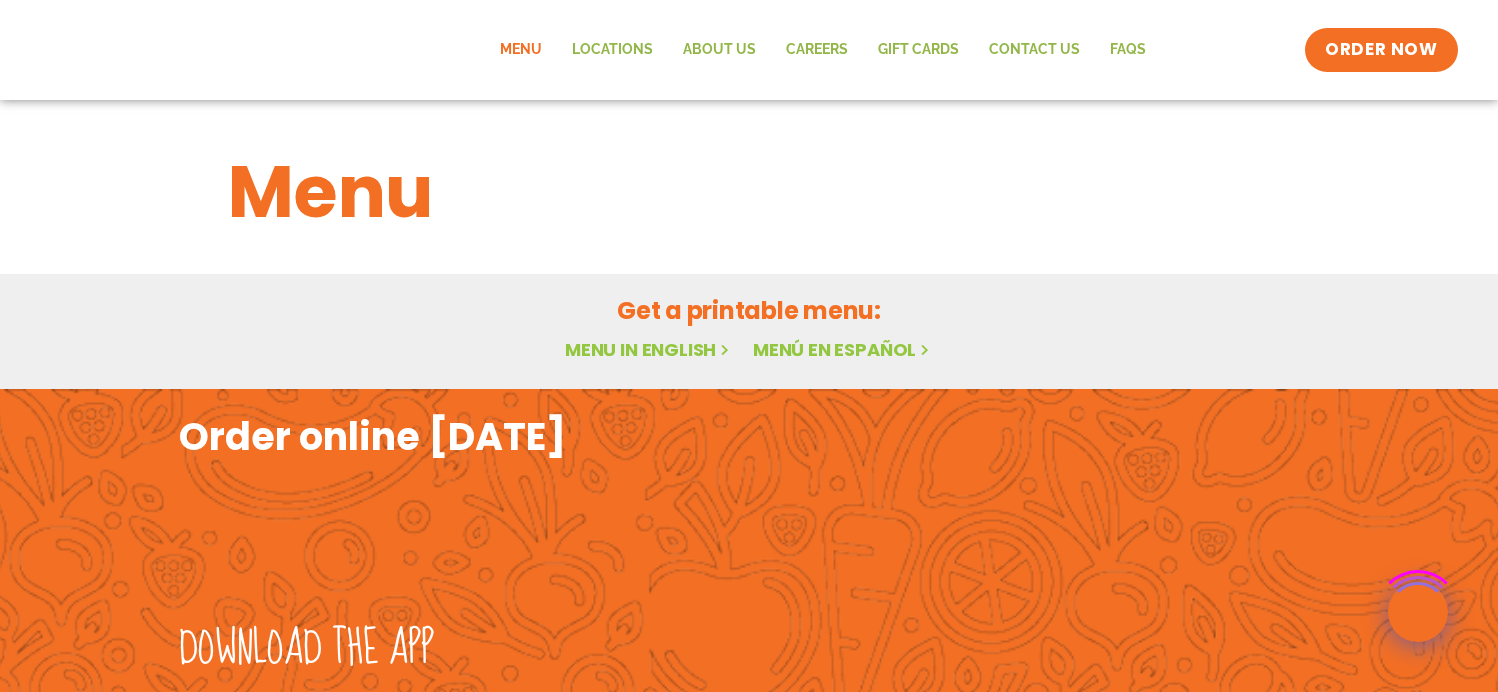 scroll, scrollTop: 0, scrollLeft: 0, axis: both 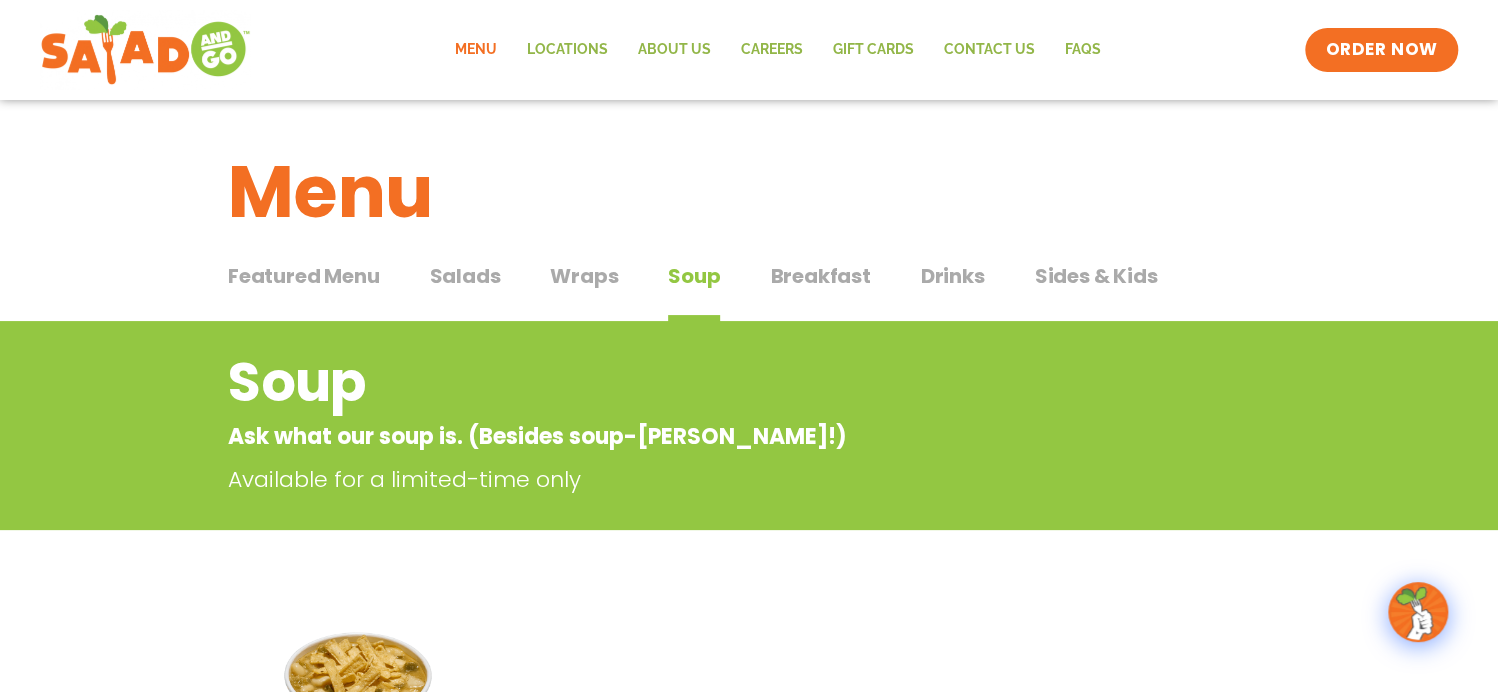 click on "Salads" at bounding box center (464, 276) 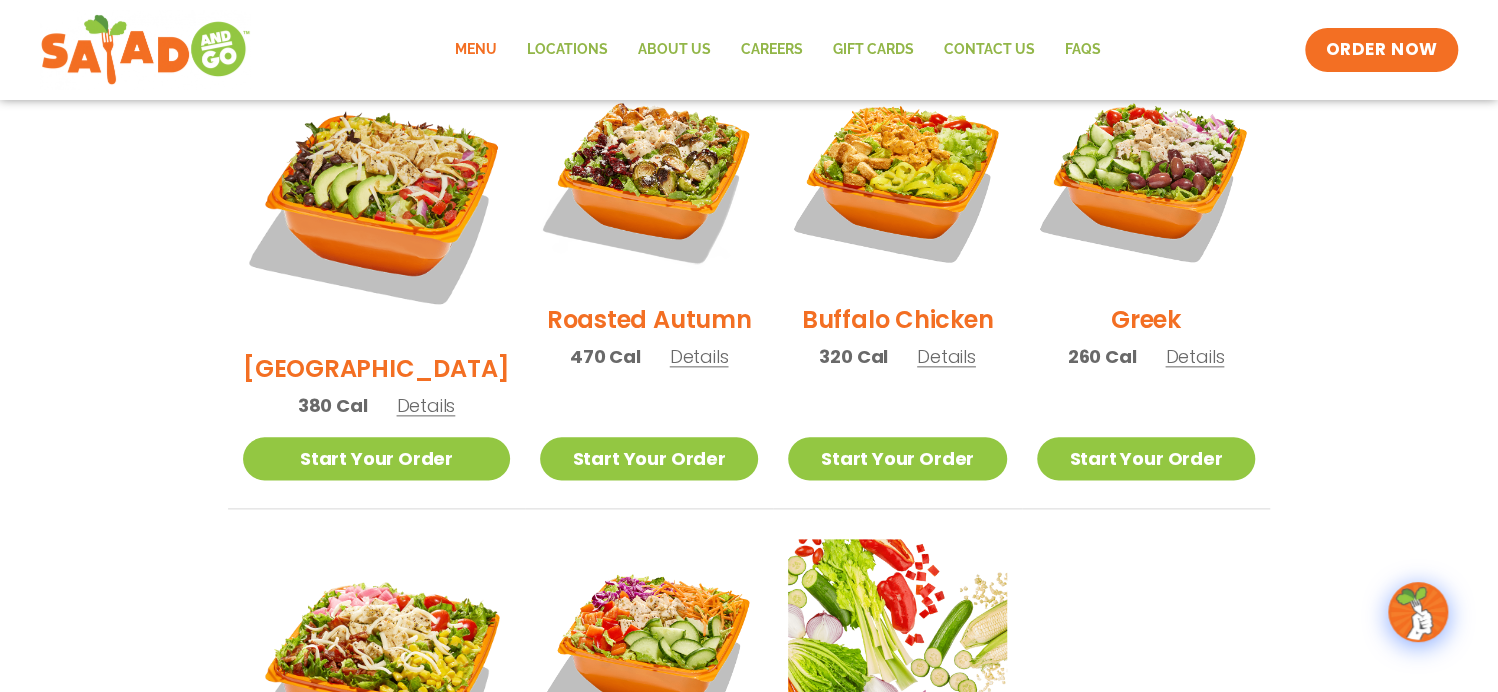 scroll, scrollTop: 1000, scrollLeft: 0, axis: vertical 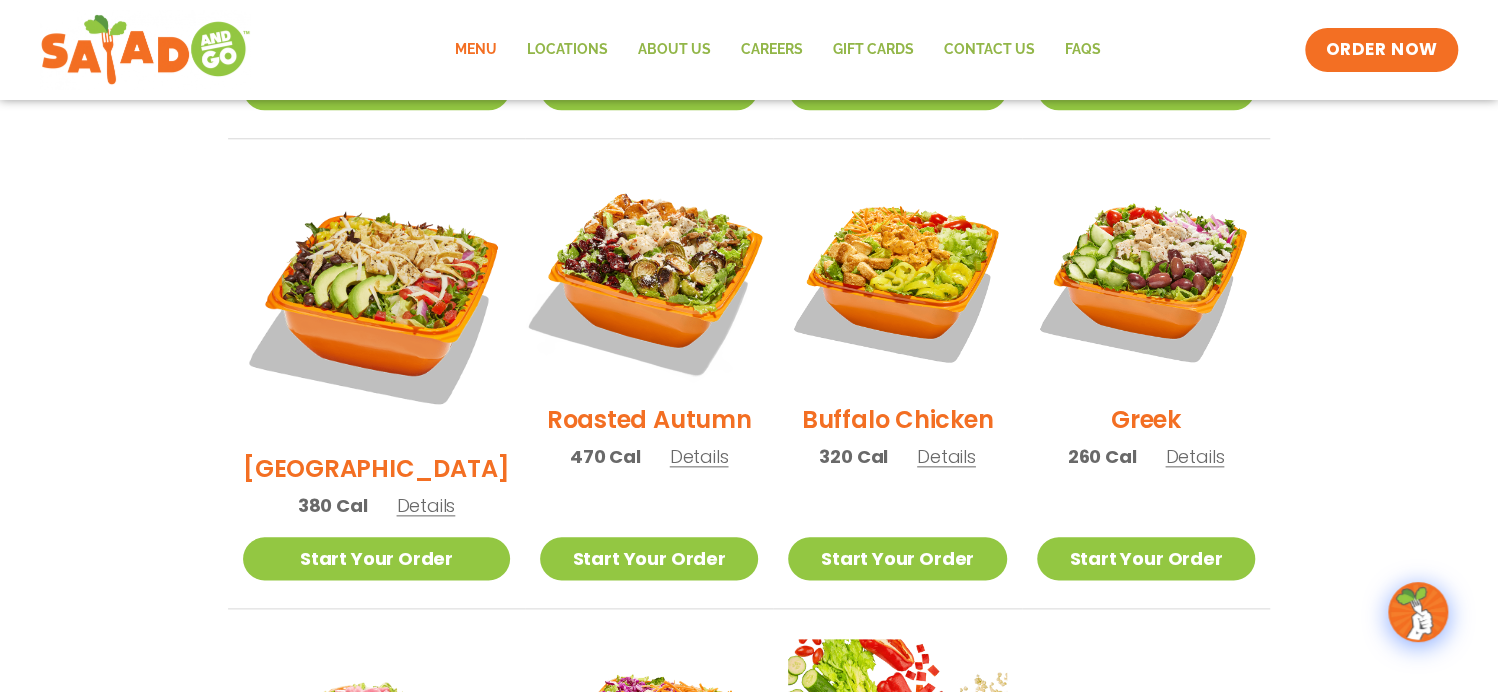 click at bounding box center [649, 278] 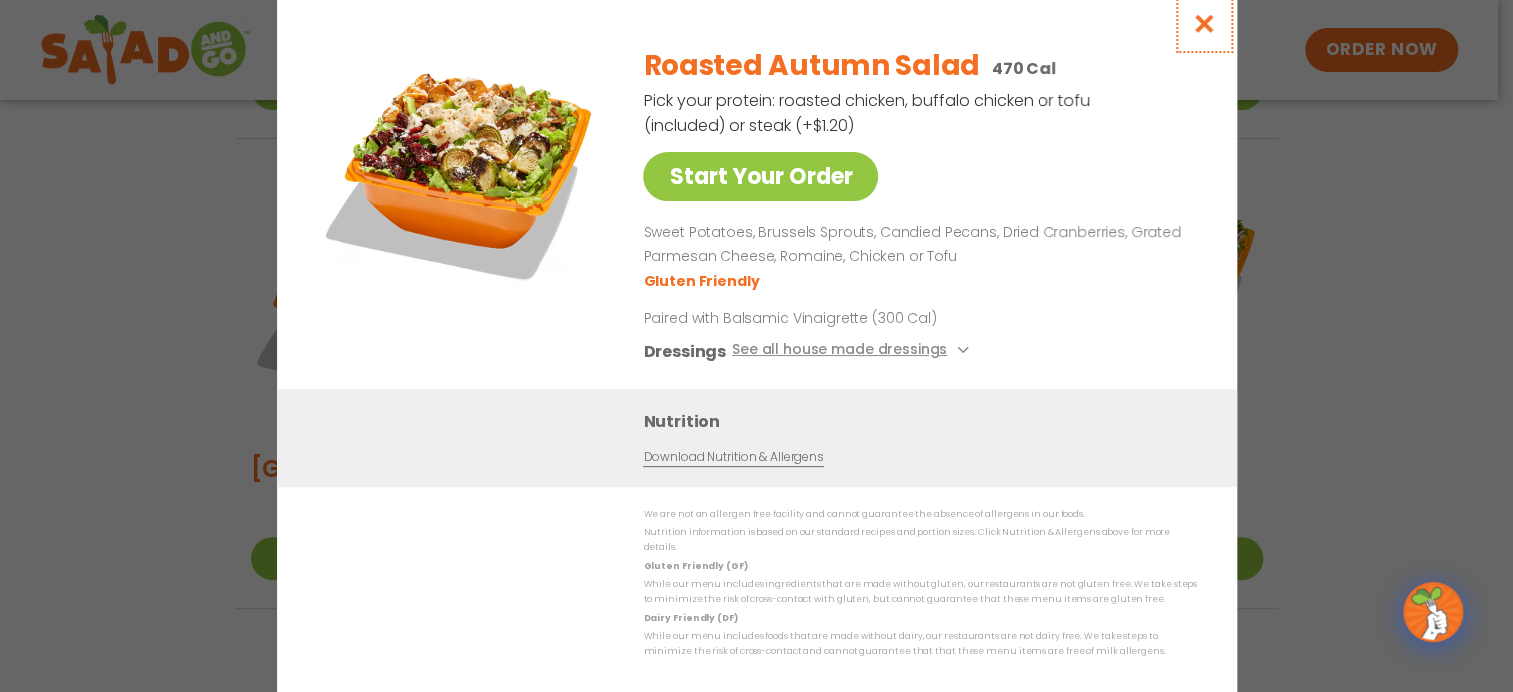 click at bounding box center [1203, 23] 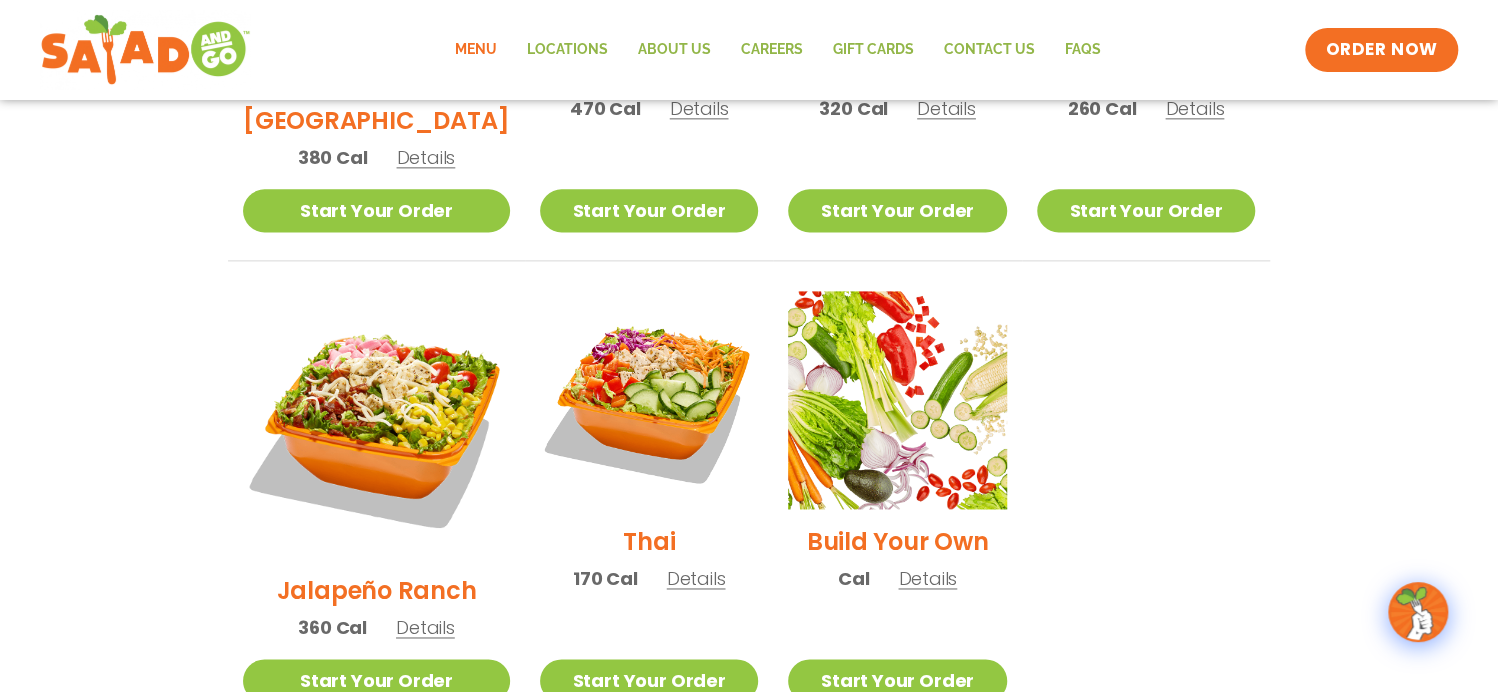 scroll, scrollTop: 1300, scrollLeft: 0, axis: vertical 